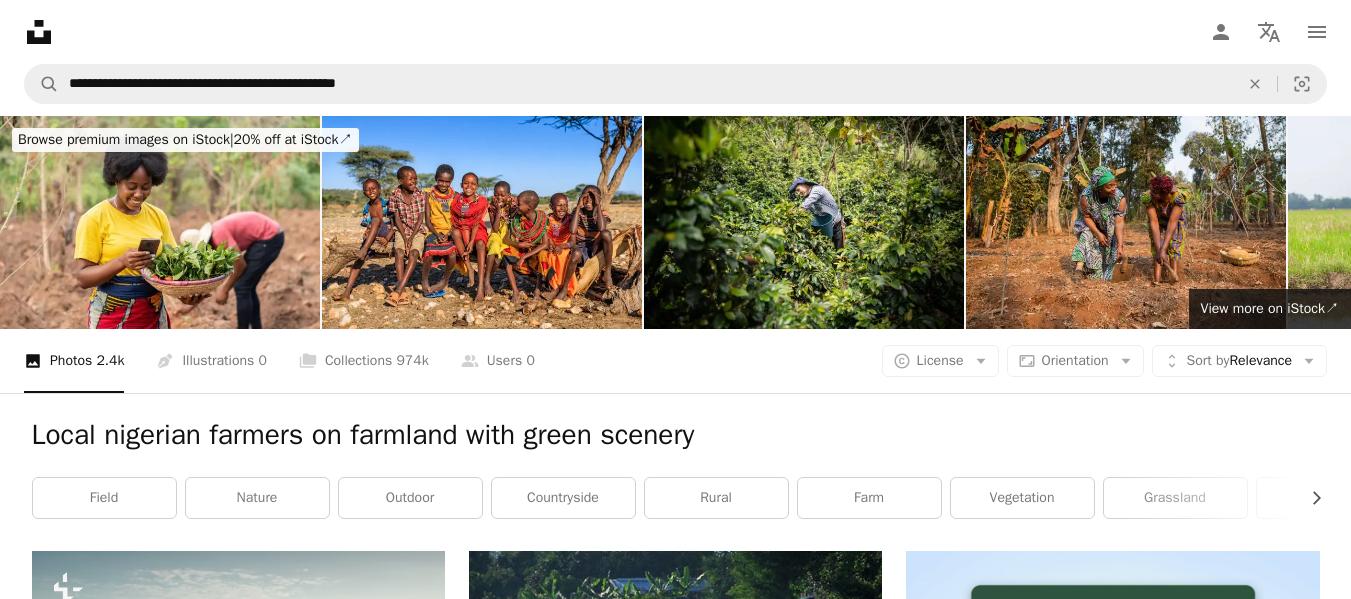 scroll, scrollTop: 400, scrollLeft: 0, axis: vertical 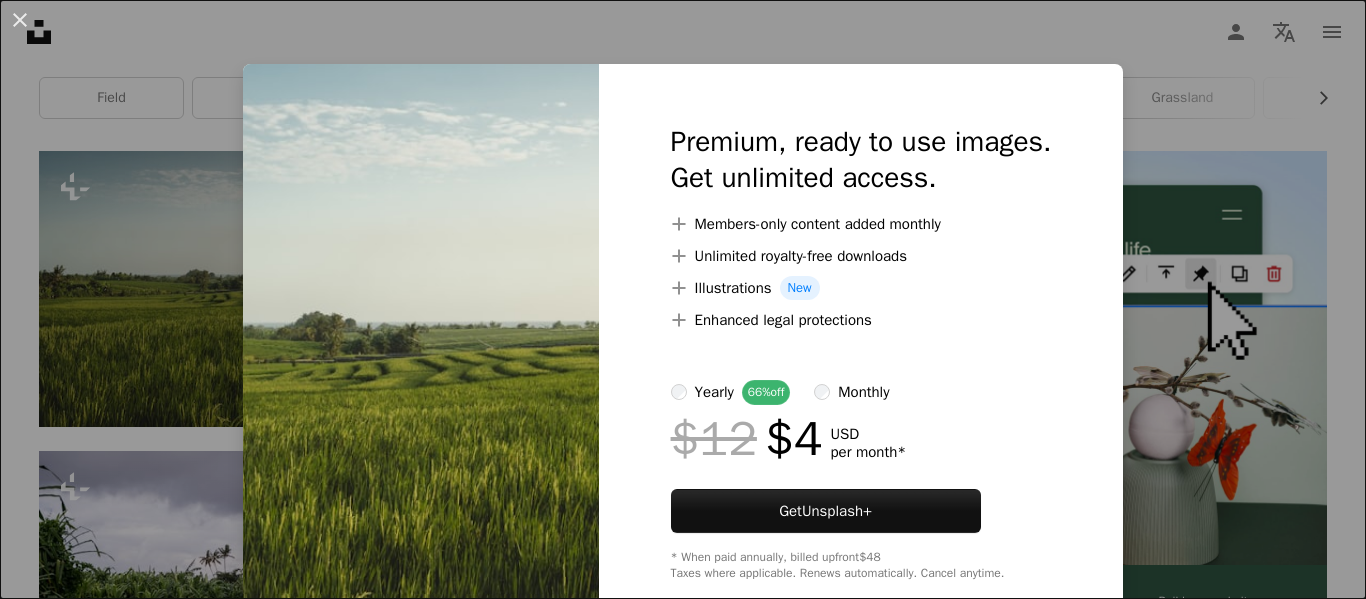 click on "An X shape Premium, ready to use images. Get unlimited access. A plus sign Members-only content added monthly A plus sign Unlimited royalty-free downloads A plus sign Illustrations  New A plus sign Enhanced legal protections yearly 66%  off monthly $12   $4 USD per month * Get  Unsplash+ * When paid annually, billed upfront  $48 Taxes where applicable. Renews automatically. Cancel anytime." at bounding box center (683, 299) 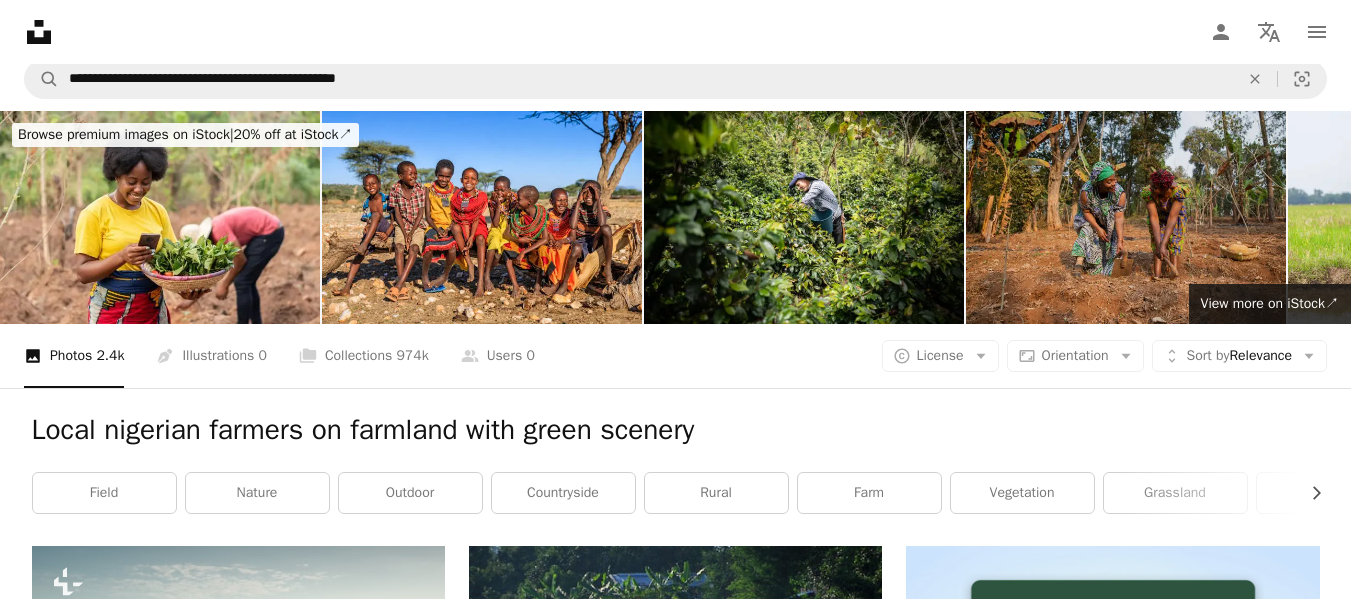 scroll, scrollTop: 0, scrollLeft: 0, axis: both 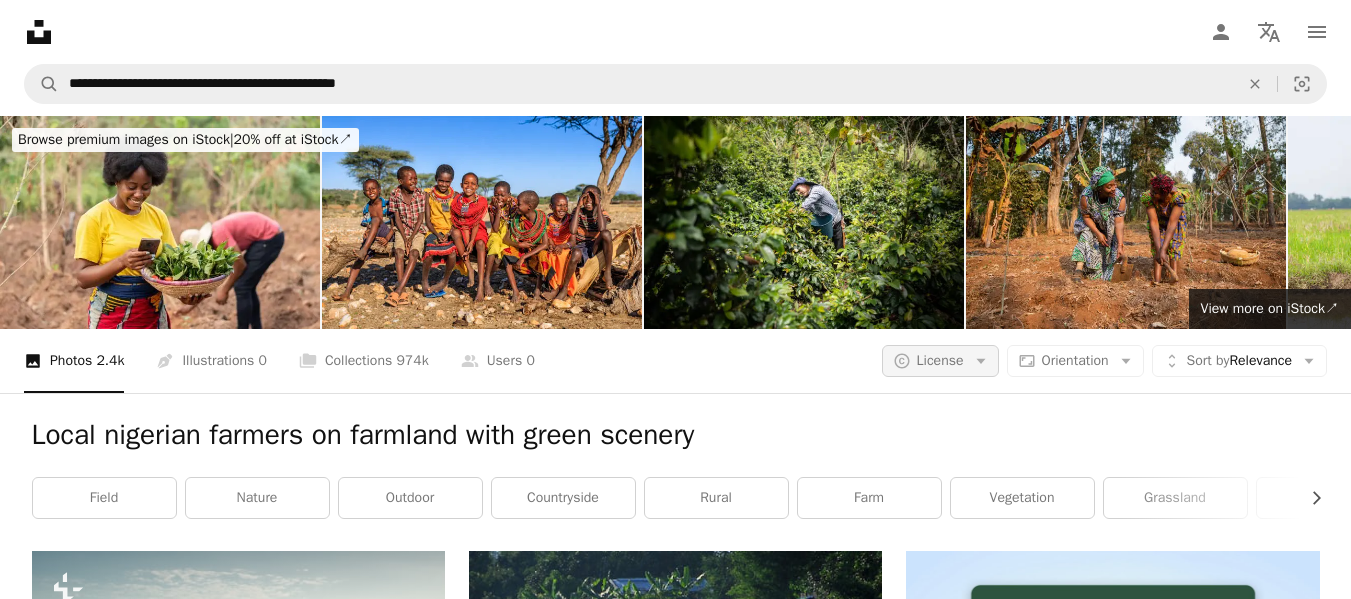 click on "Arrow down" 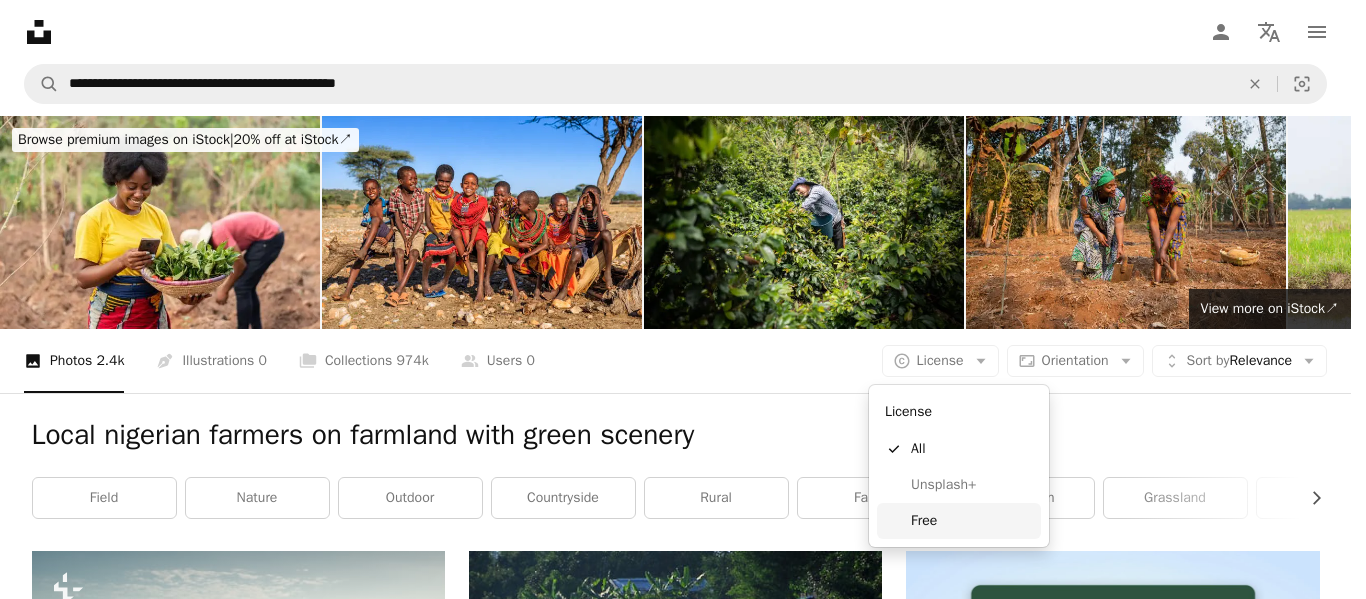 click on "Free" at bounding box center (959, 521) 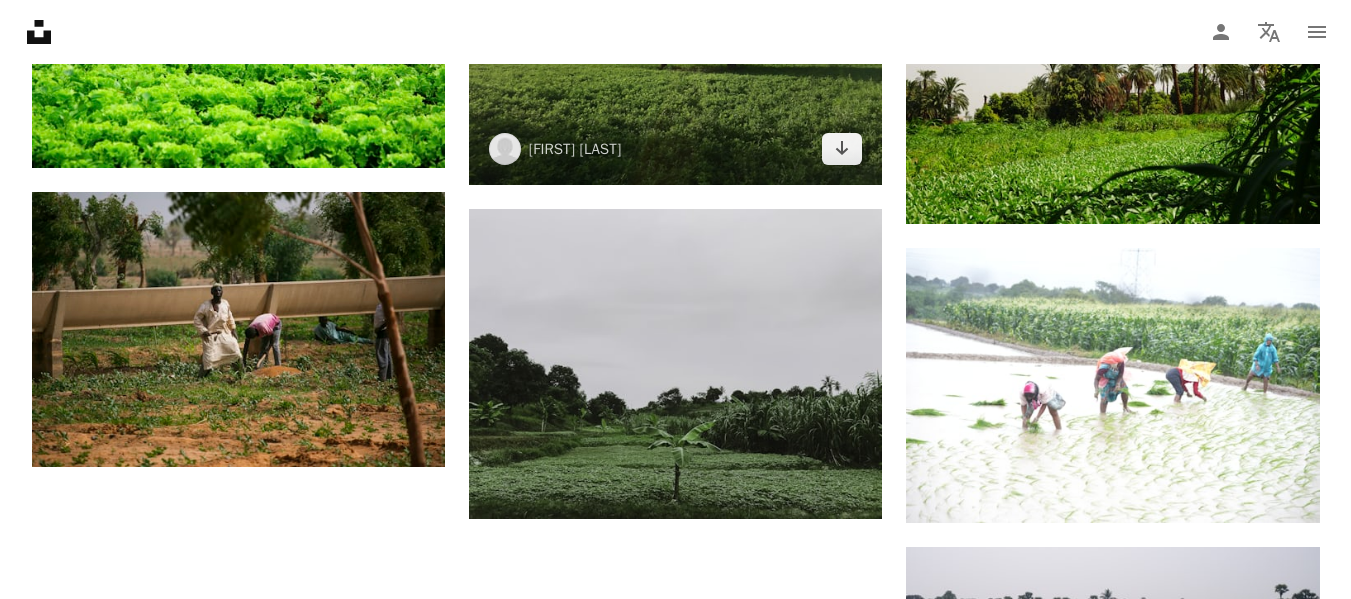 scroll, scrollTop: 2200, scrollLeft: 0, axis: vertical 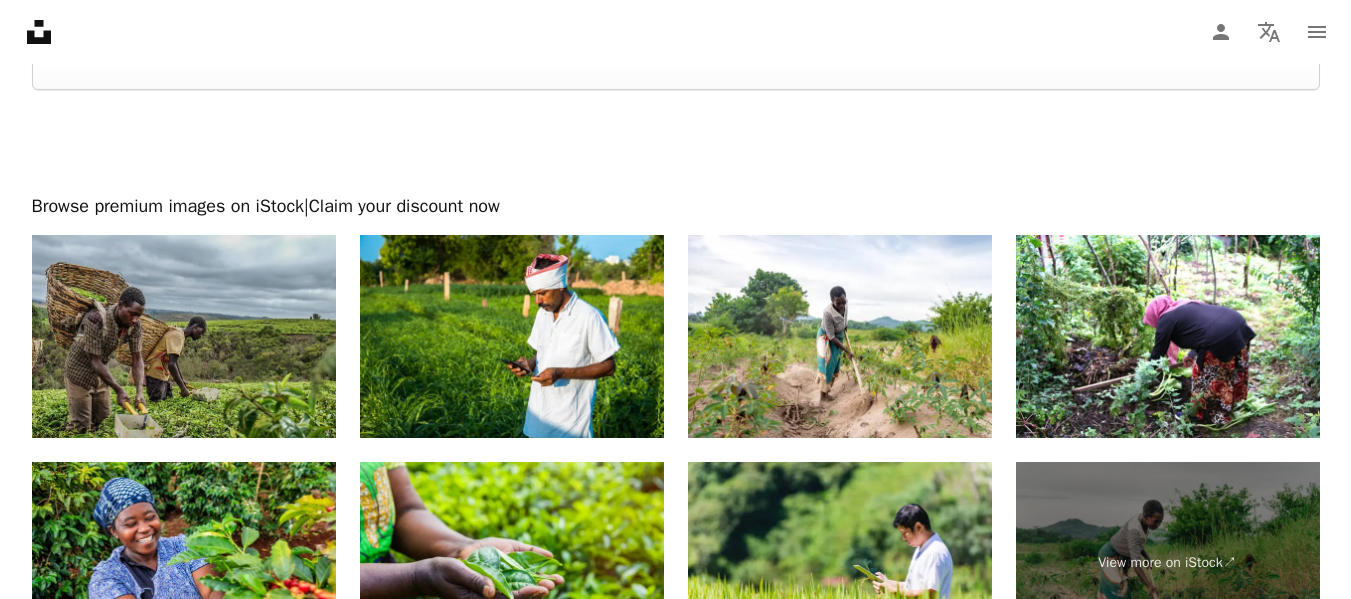 drag, startPoint x: 217, startPoint y: 366, endPoint x: 215, endPoint y: 393, distance: 27.073973 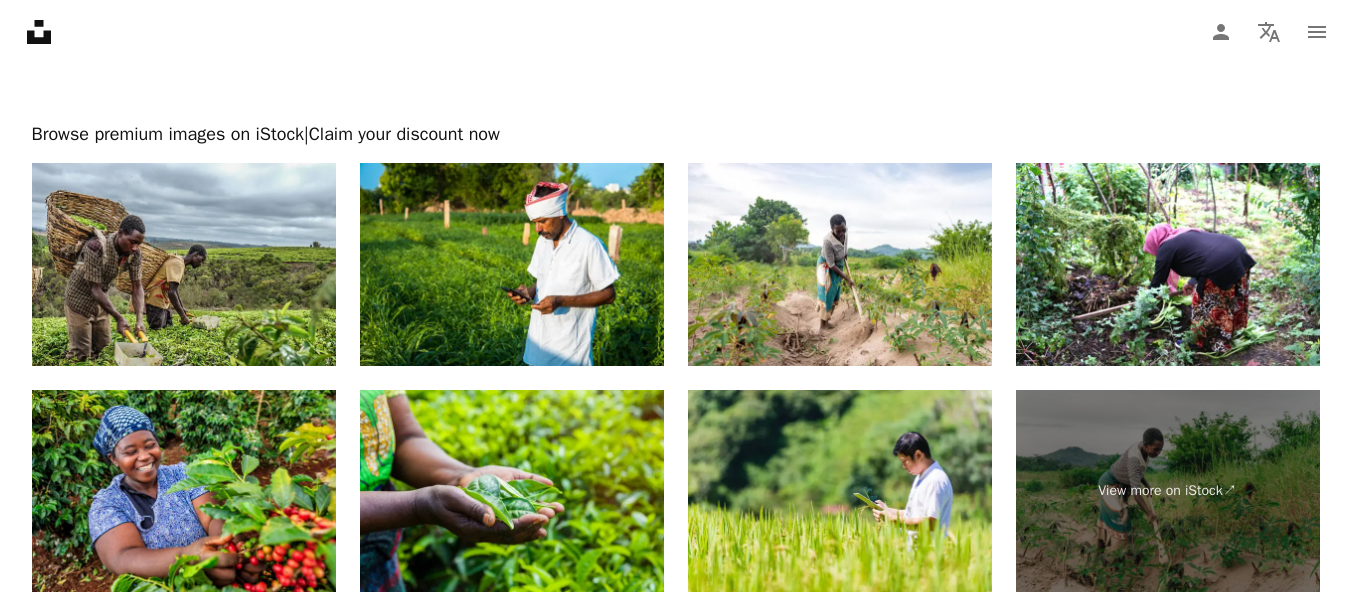 scroll, scrollTop: 3400, scrollLeft: 0, axis: vertical 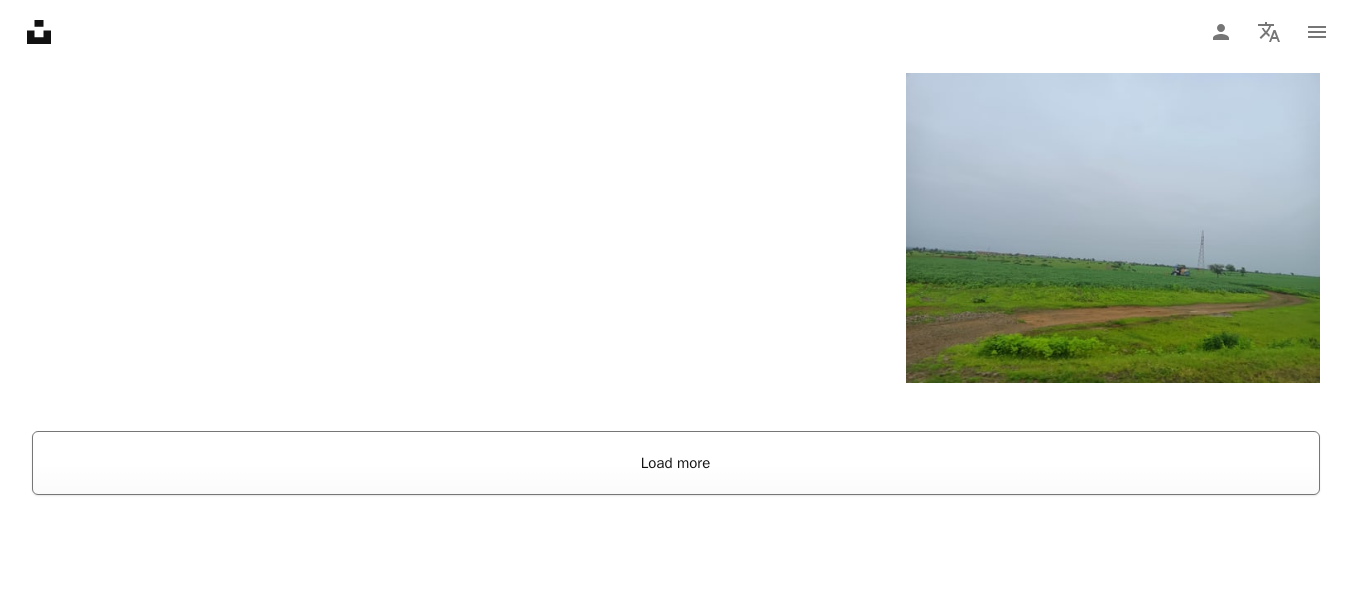 click on "Load more" at bounding box center (676, 463) 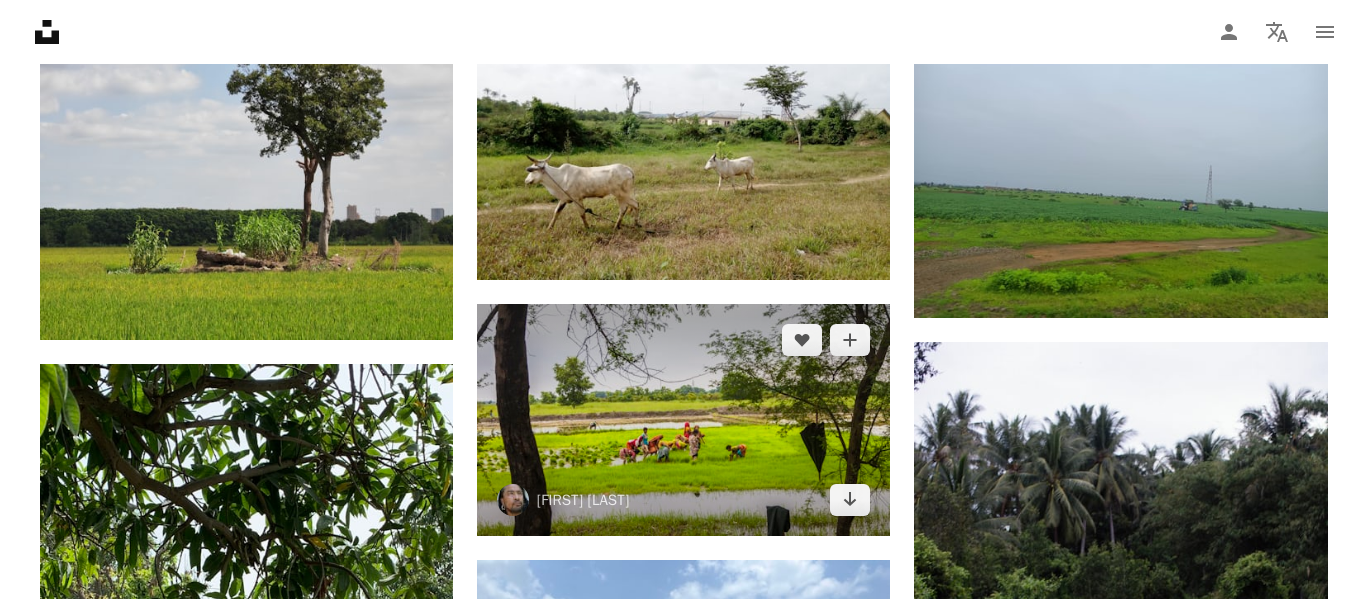 scroll, scrollTop: 2995, scrollLeft: 0, axis: vertical 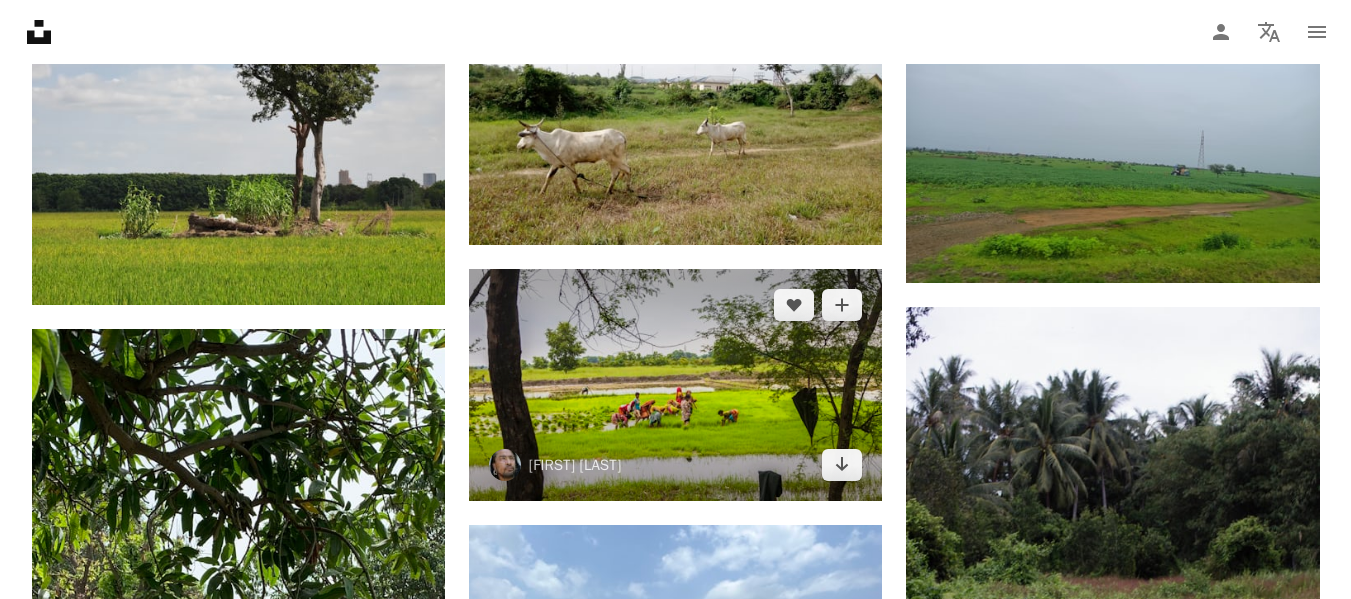 click at bounding box center [675, 385] 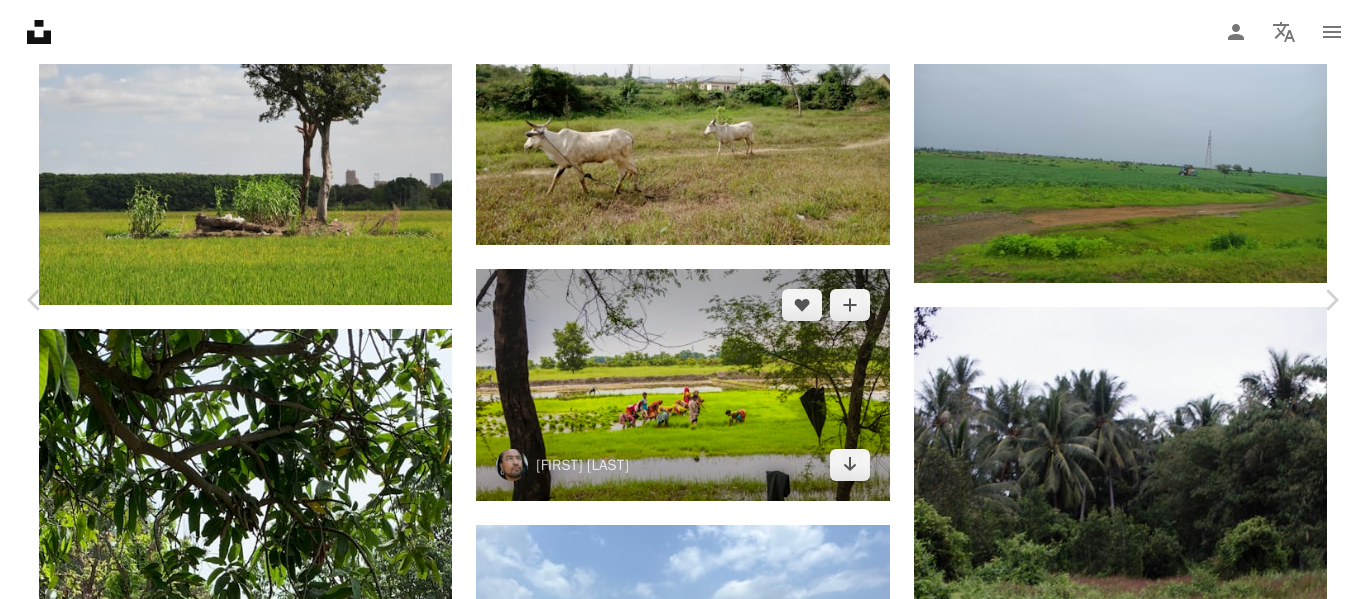 click on "An X shape Chevron left Chevron right Ashes Sitoula awesome A heart A plus sign Download free Chevron down Zoom in ––– ––  –– ––– –––– –––– ––– ––  –– ––– –––– –––– ––– ––  –– ––– –––– –––– ––– –––   –––– –––– Browse premium related images on iStock  |  Save 20% with code UNSPLASH20 Related images" at bounding box center (683, 3481) 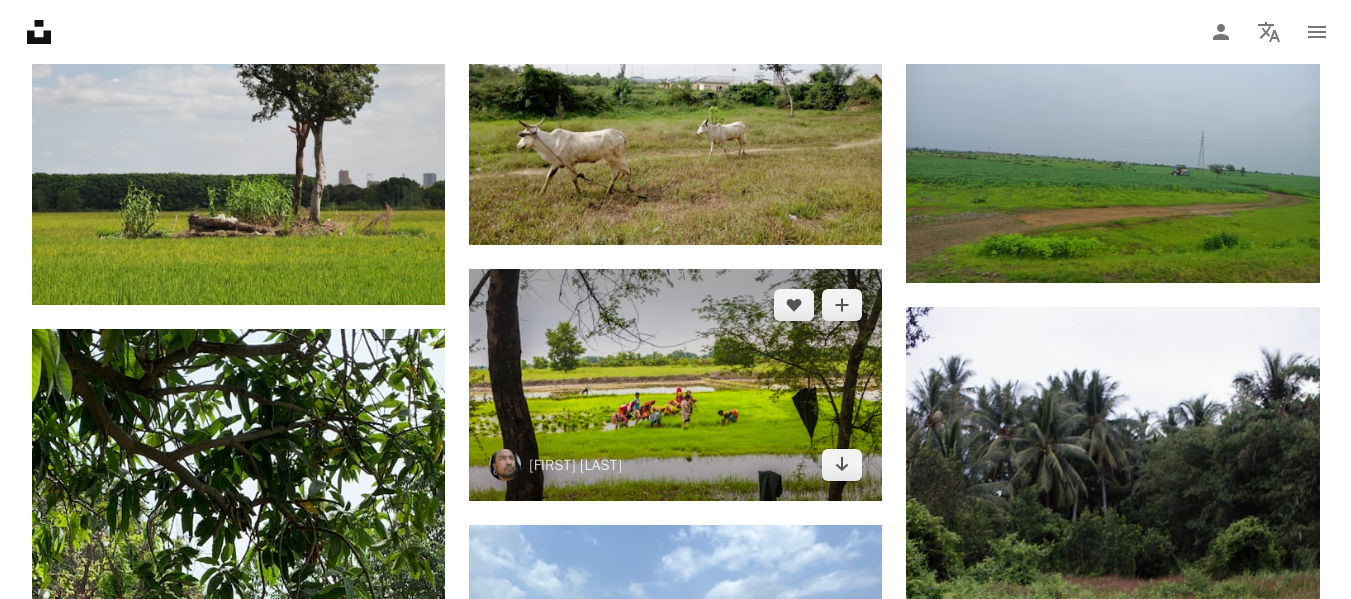click at bounding box center (675, 385) 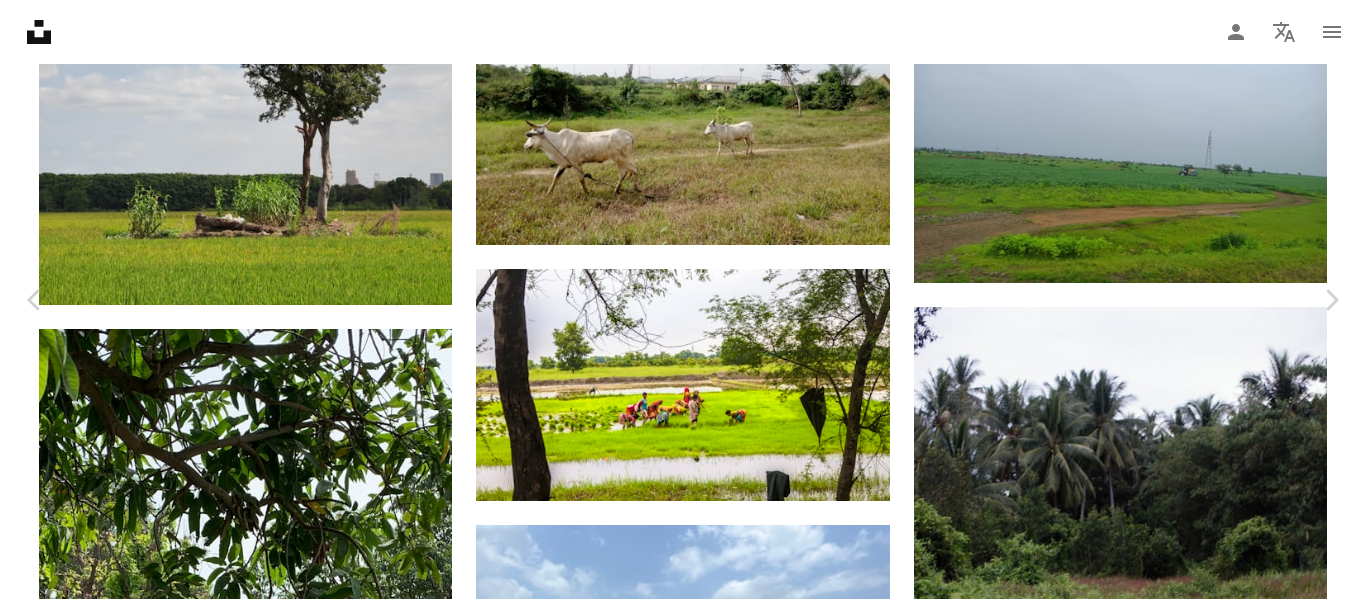 click at bounding box center (676, 3560) 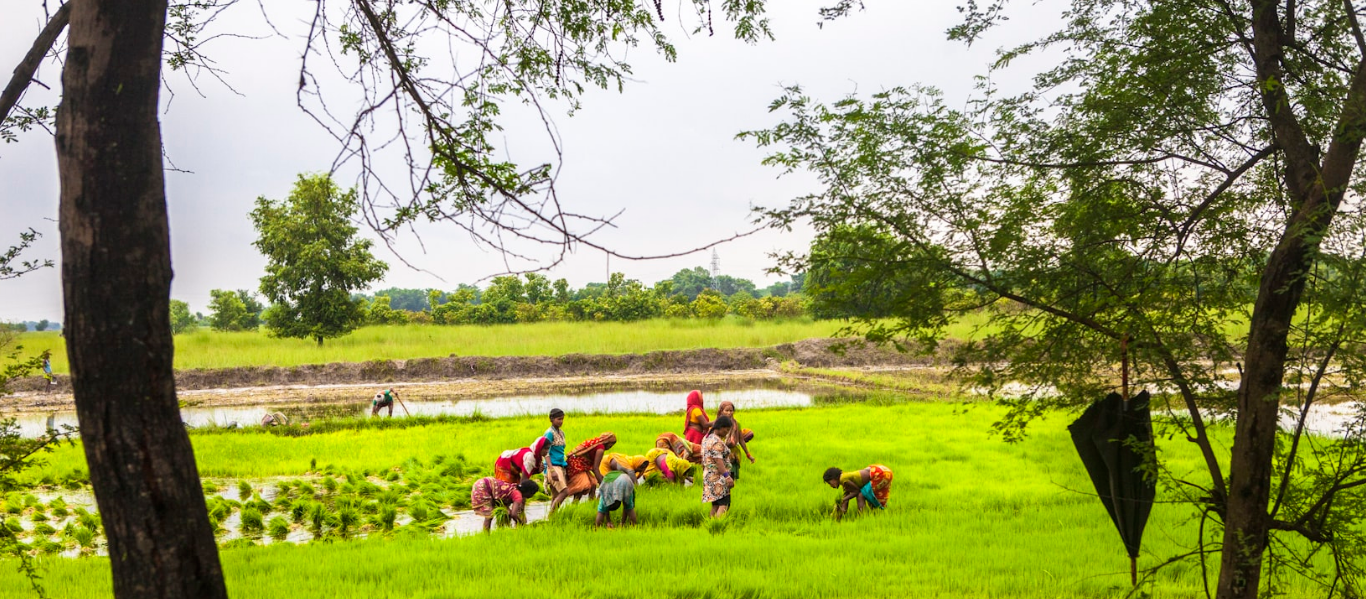 scroll, scrollTop: 77, scrollLeft: 0, axis: vertical 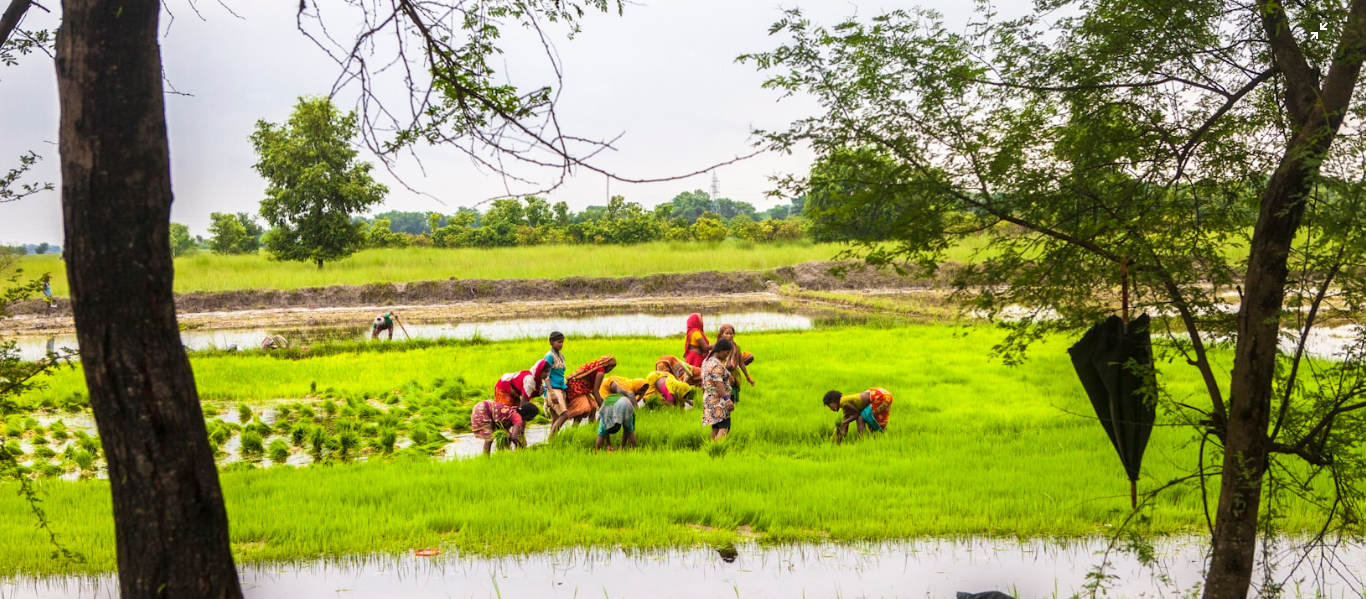 click at bounding box center (683, 307) 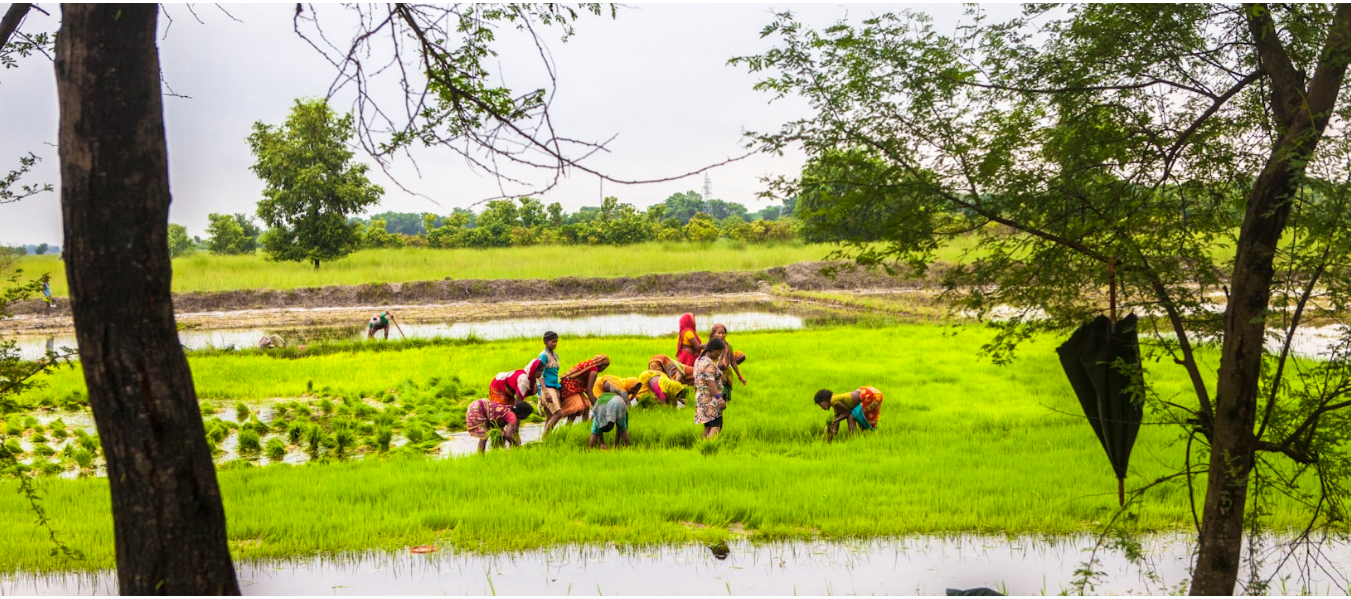 scroll, scrollTop: 69, scrollLeft: 0, axis: vertical 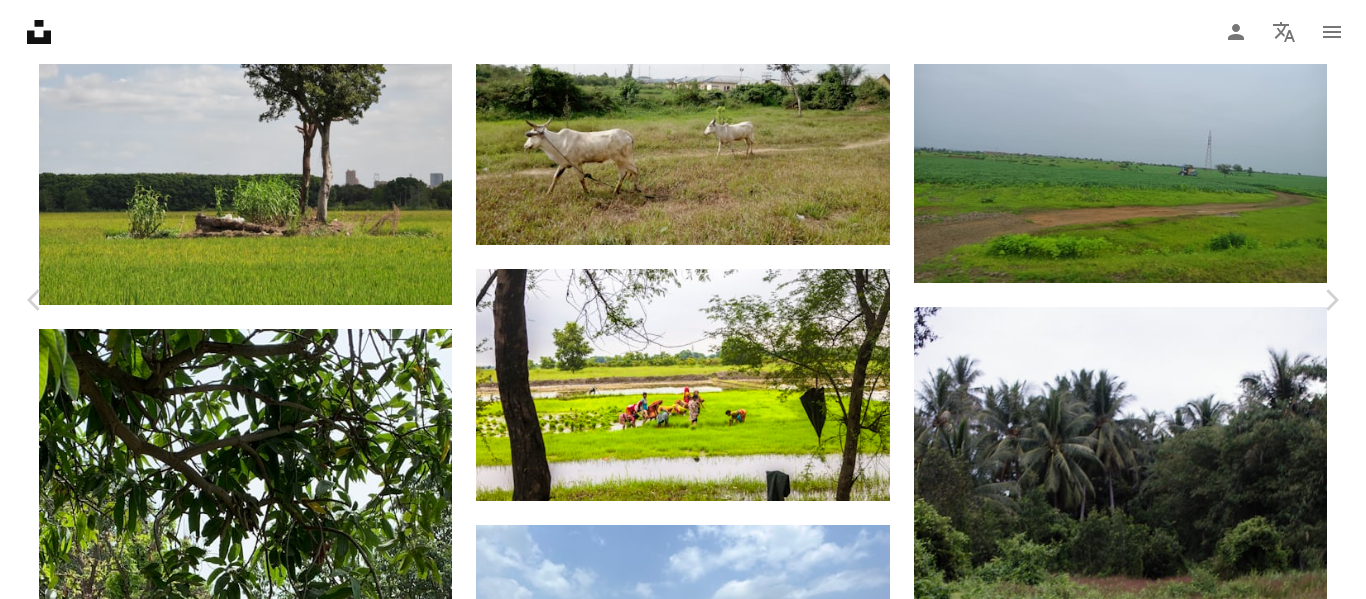 drag, startPoint x: 1141, startPoint y: 34, endPoint x: 1130, endPoint y: 40, distance: 12.529964 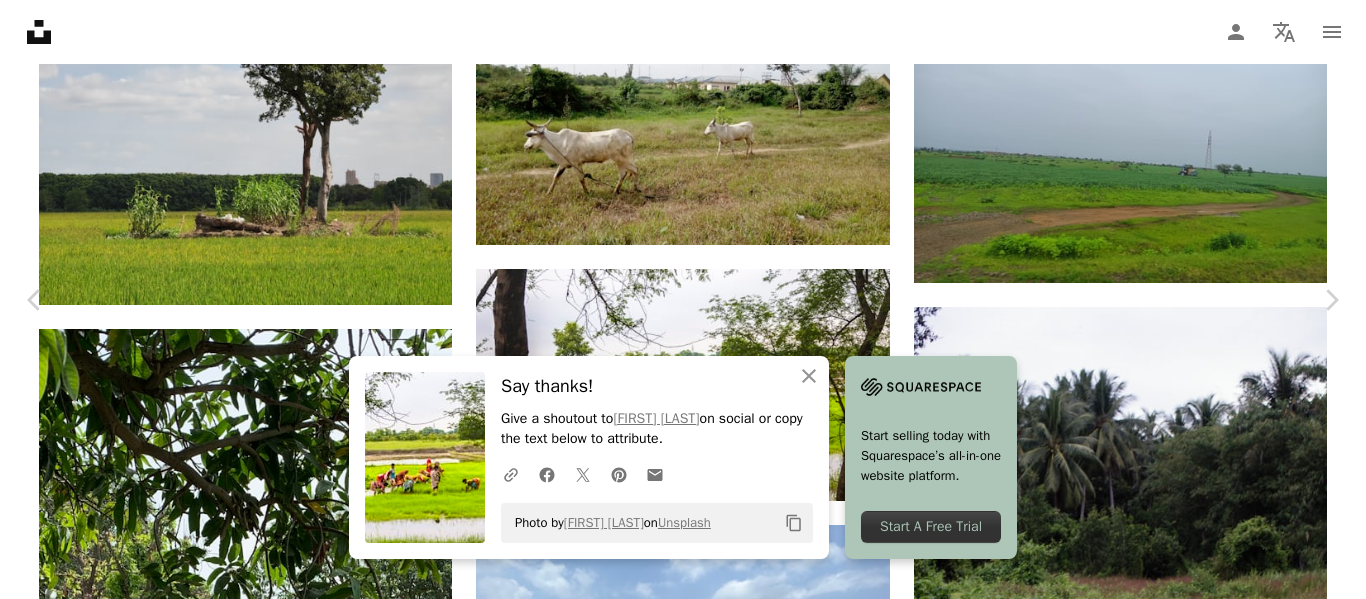 drag, startPoint x: 1295, startPoint y: 267, endPoint x: 1245, endPoint y: 301, distance: 60.464867 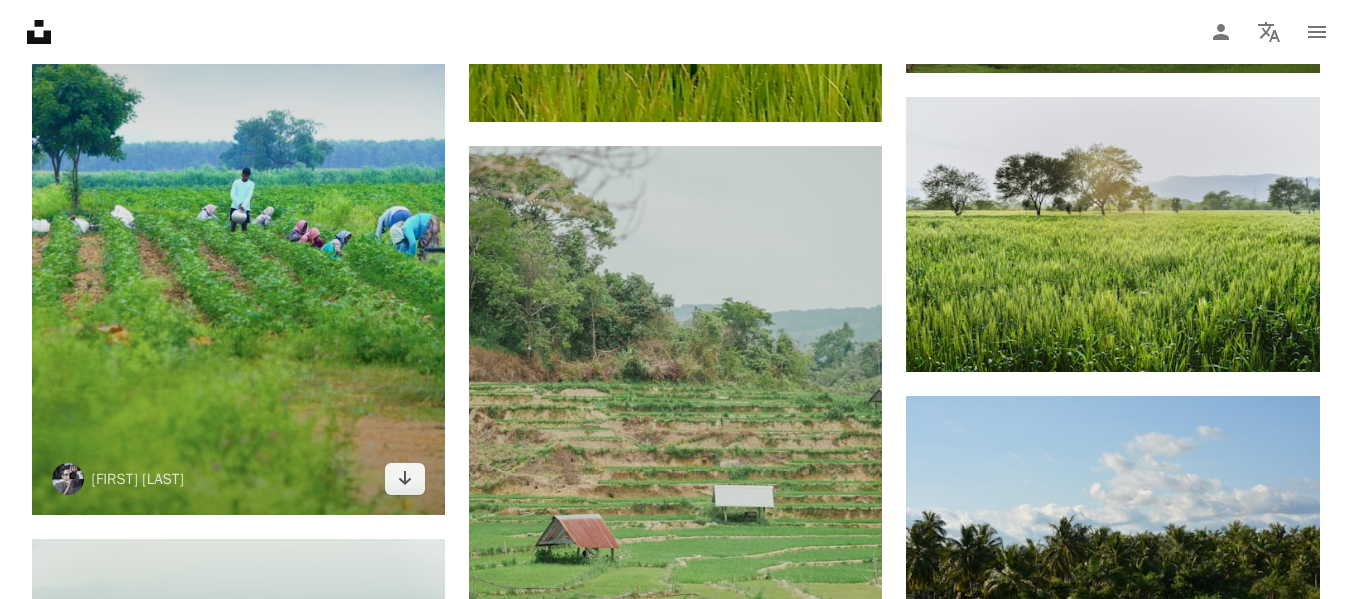 scroll, scrollTop: 10295, scrollLeft: 0, axis: vertical 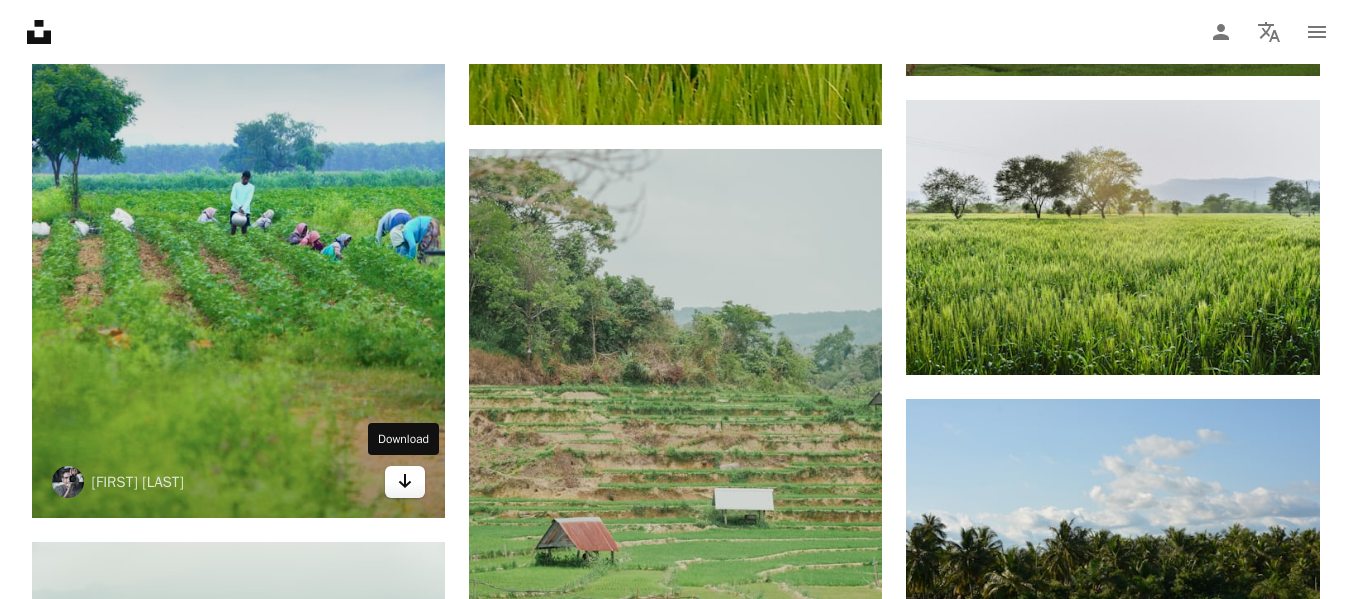 click on "Arrow pointing down" 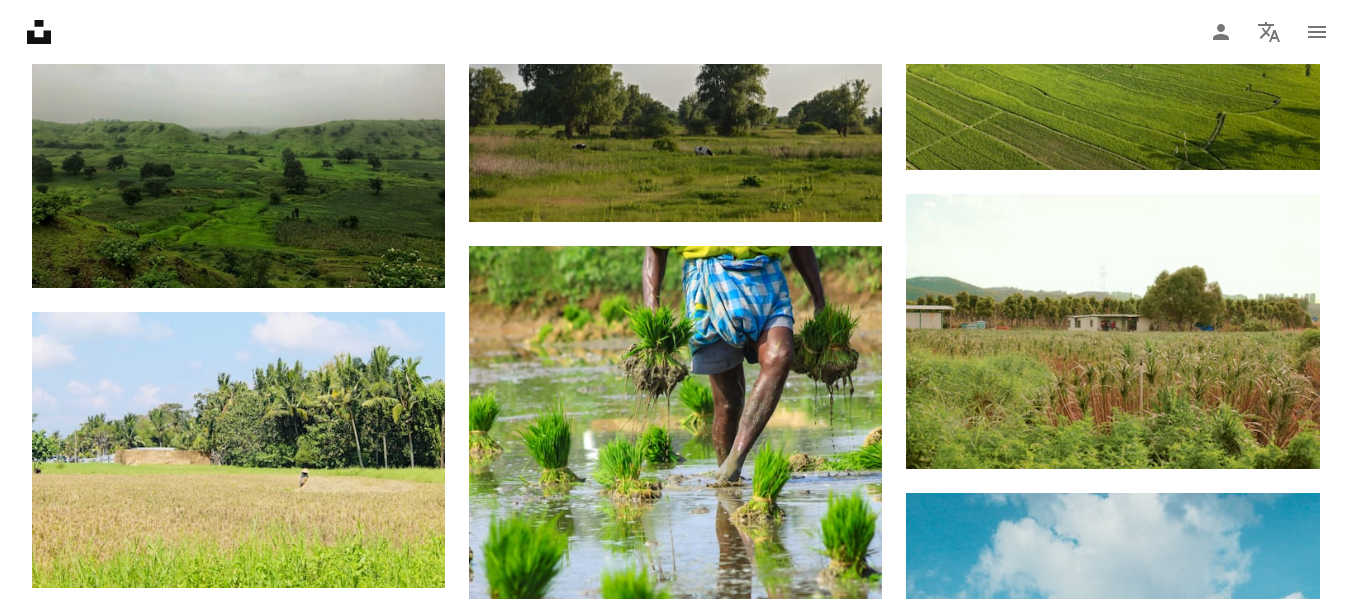 scroll, scrollTop: 23395, scrollLeft: 0, axis: vertical 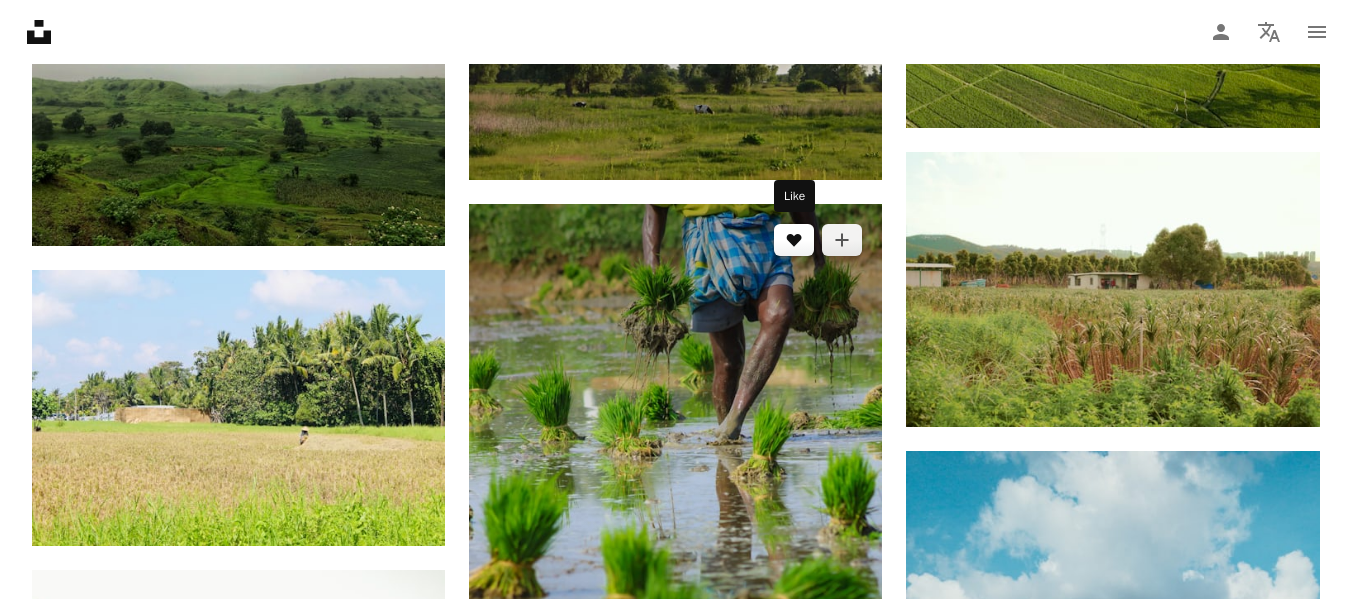 click on "A heart" at bounding box center (794, 240) 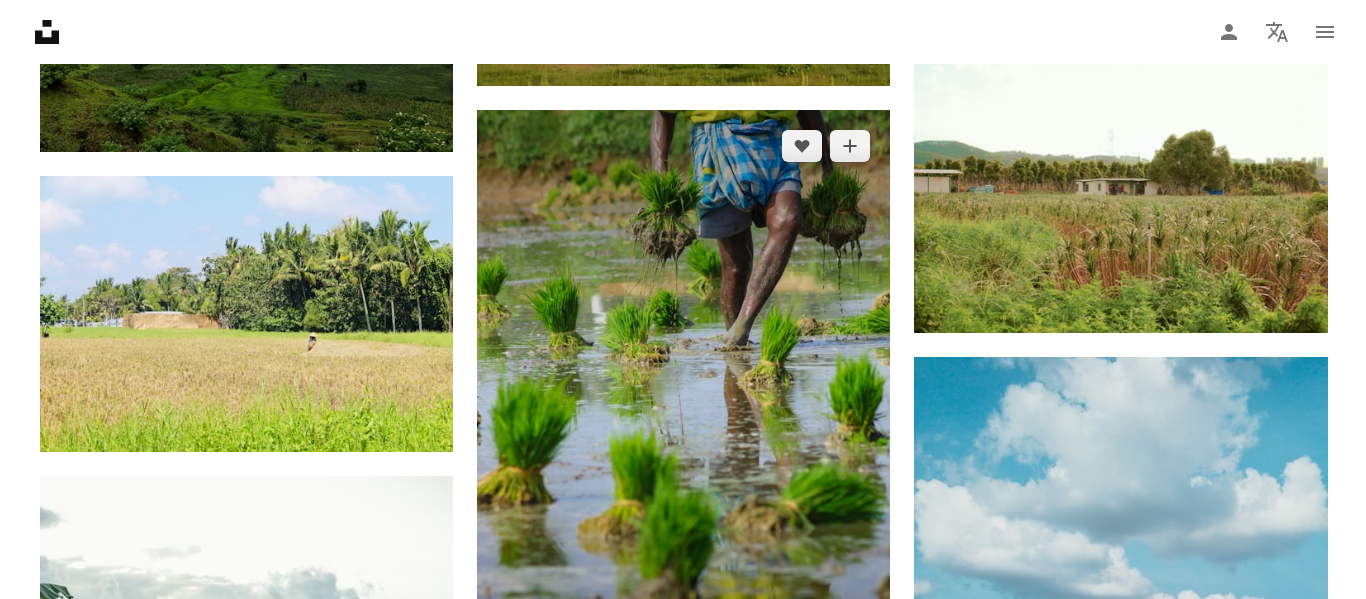 scroll, scrollTop: 23695, scrollLeft: 0, axis: vertical 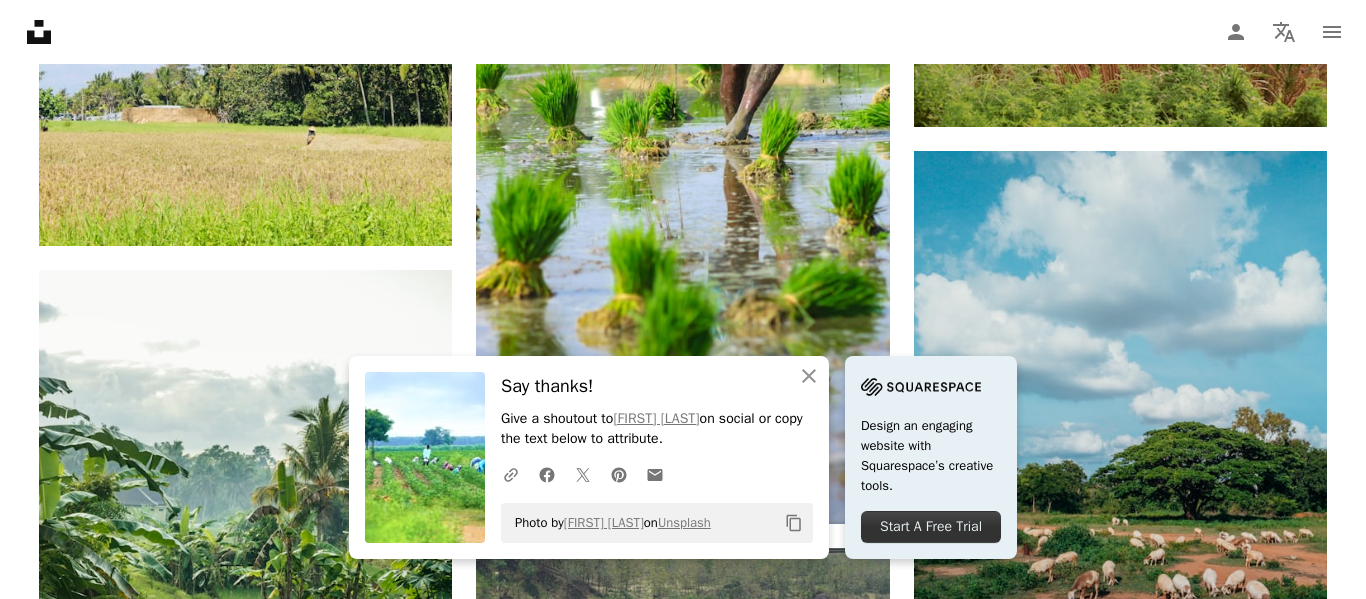 click on "An X shape An X shape Close Say thanks! Give a shoutout to  [FIRST] [LAST]  on social or copy the text below to attribute. A URL sharing icon (chains) Facebook icon X (formerly Twitter) icon Pinterest icon An envelope Photo by  [FIRST] [LAST]  on  Unsplash
Copy content Design an engaging website with Squarespace’s creative tools. Start A Free Trial Join Unsplash Already have an account?  Login First name Last name Email Username  (only letters, numbers and underscores) Password  (min. 8 char) Join By joining, you agree to the  Terms  and  Privacy Policy ." at bounding box center [683, 5191] 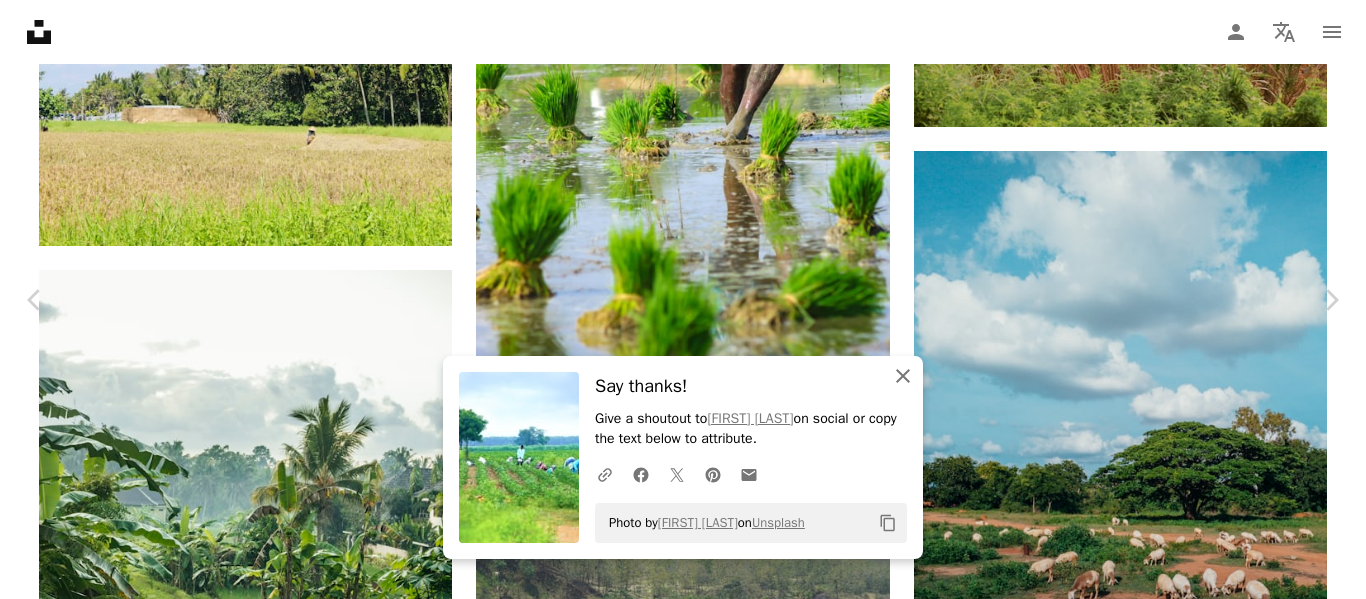 click on "An X shape" 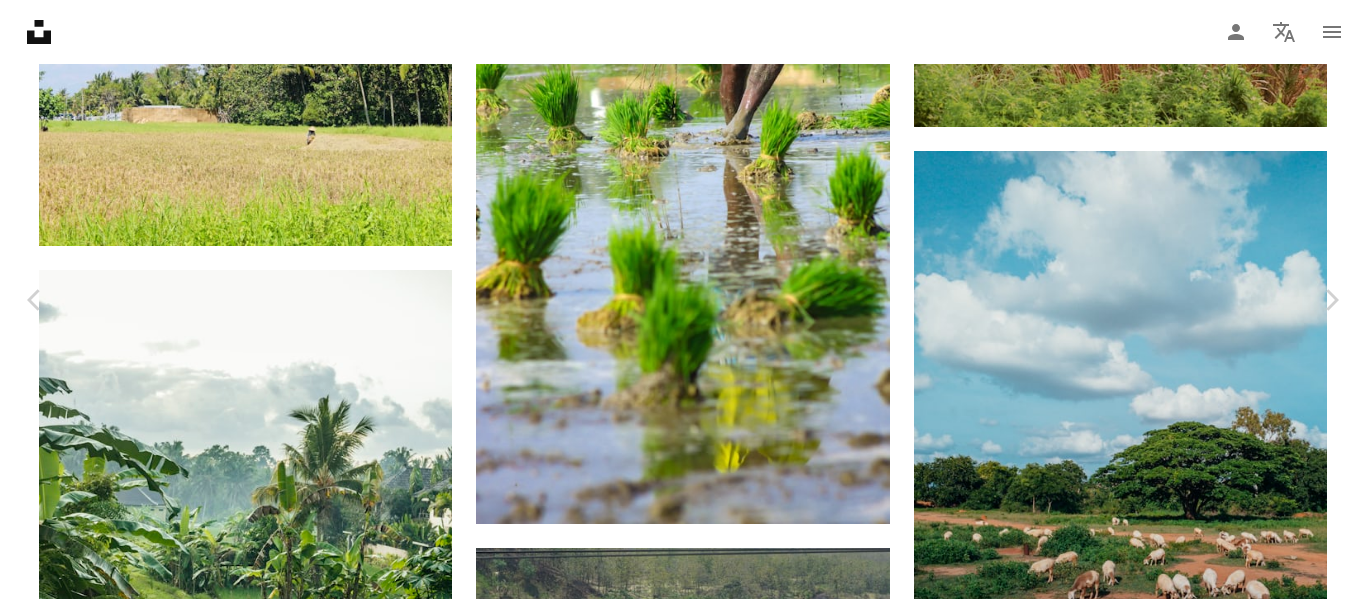 scroll, scrollTop: 22995, scrollLeft: 0, axis: vertical 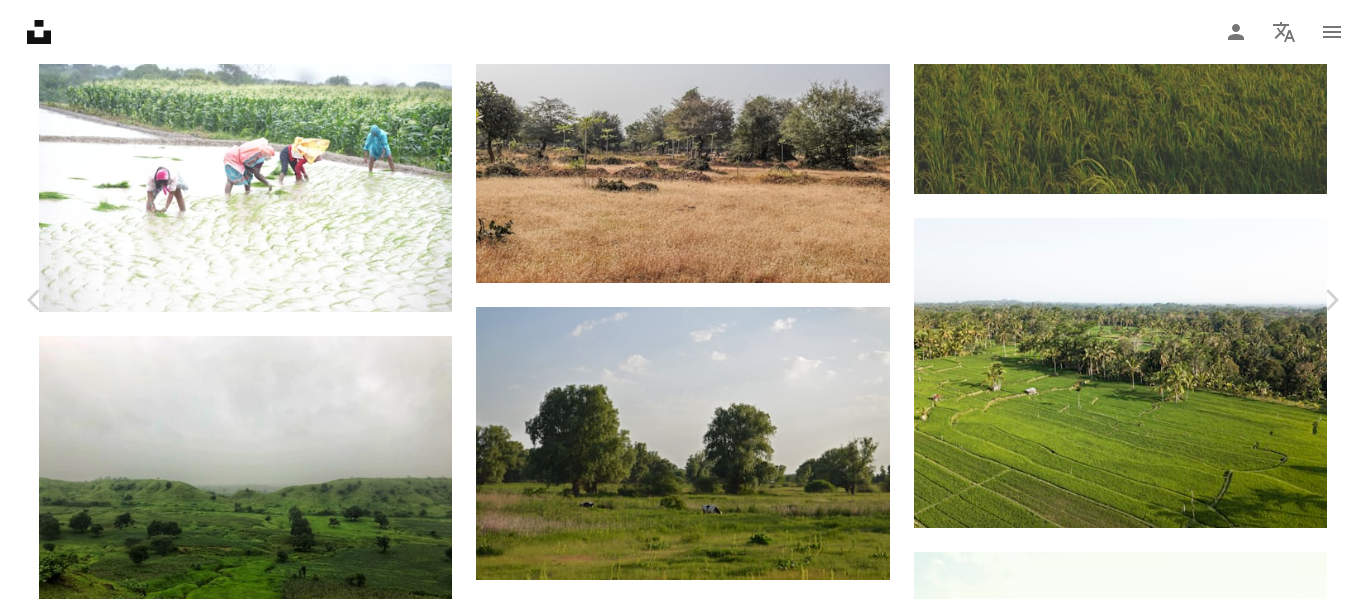 click on "An X shape" at bounding box center [20, 20] 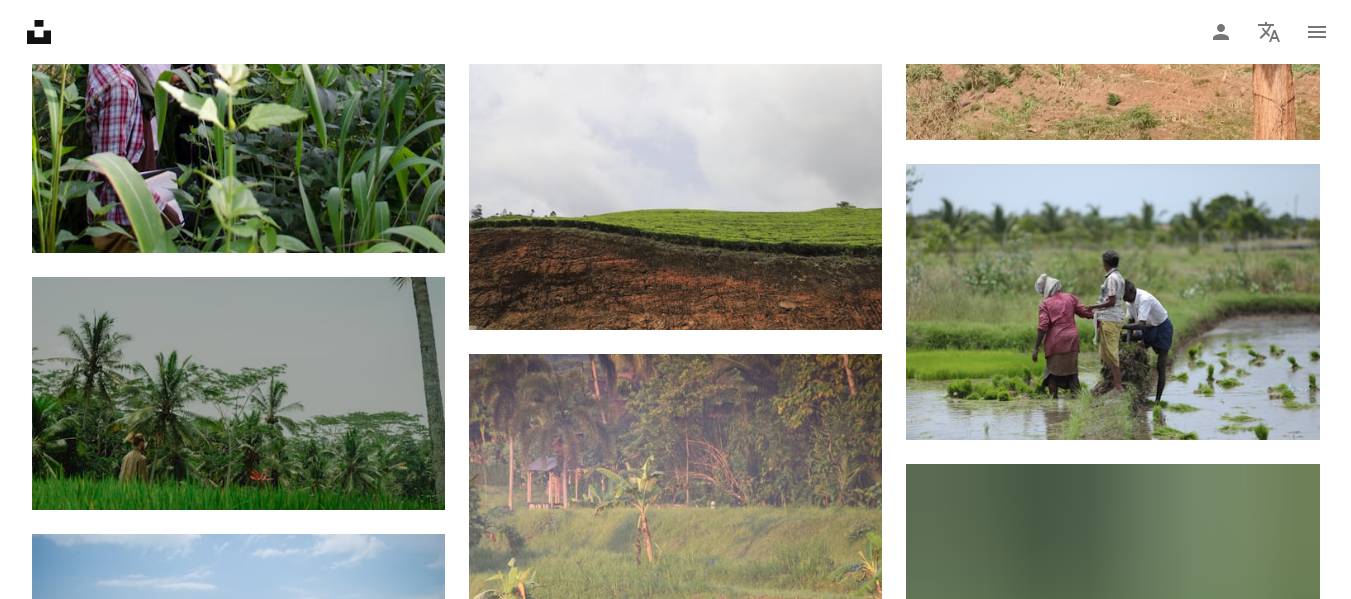 scroll, scrollTop: 19395, scrollLeft: 0, axis: vertical 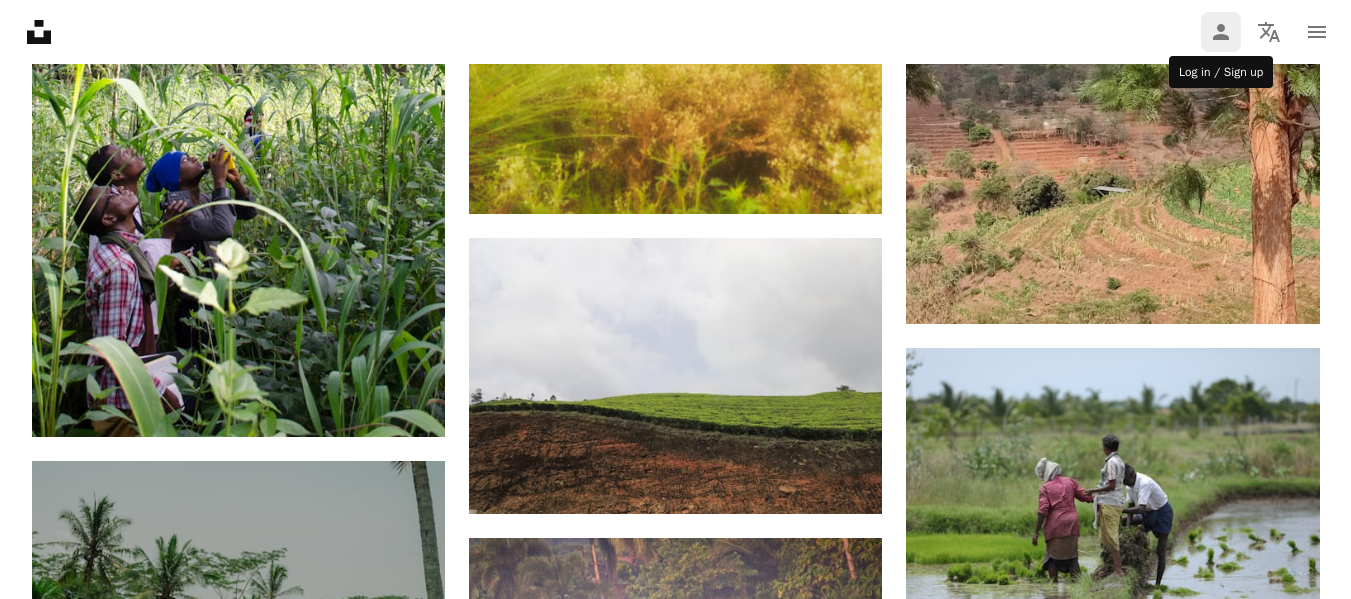 click 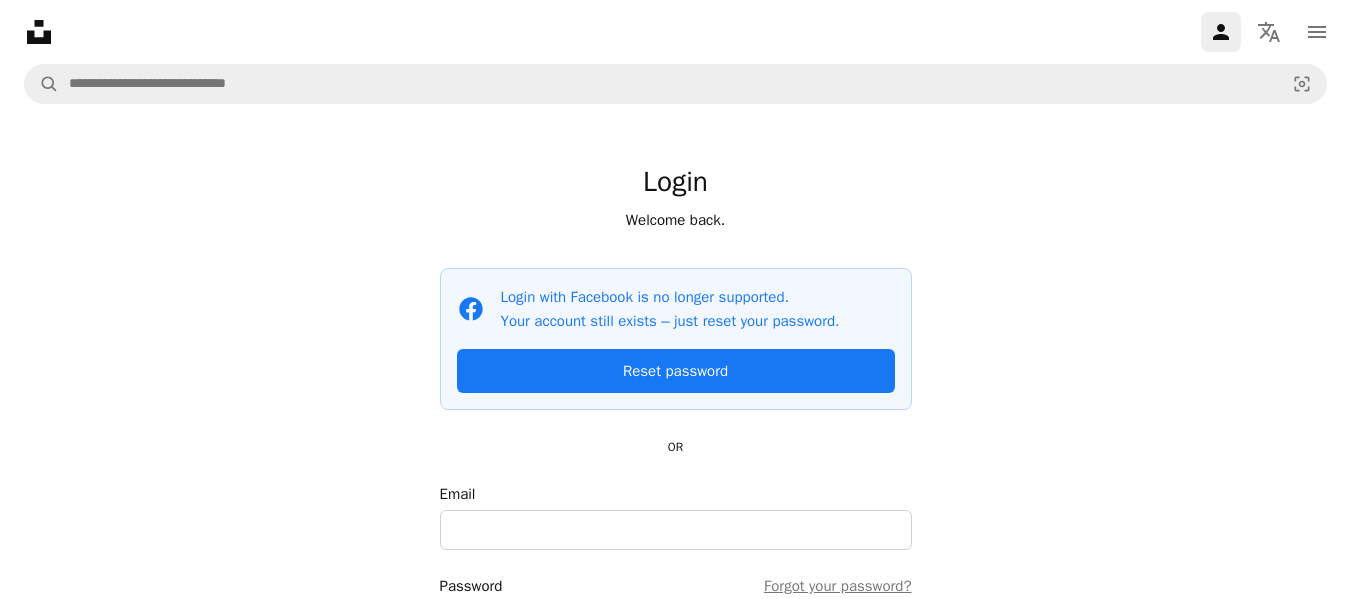 scroll, scrollTop: 263, scrollLeft: 0, axis: vertical 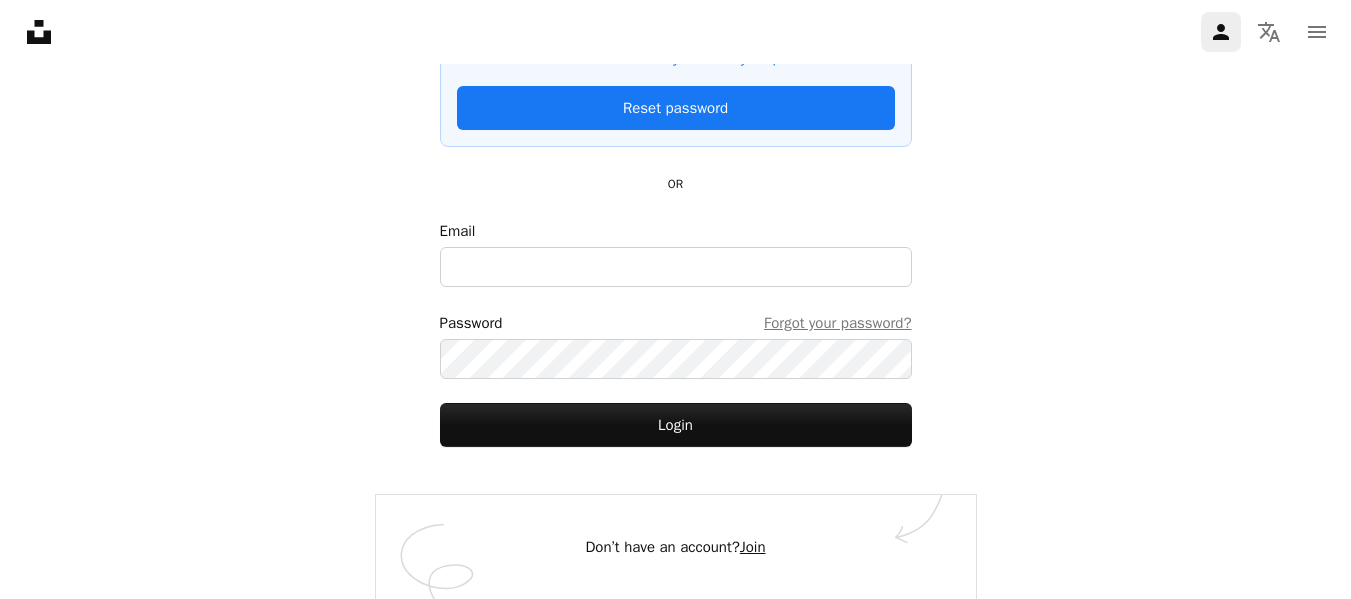 click on "Join" at bounding box center [753, 547] 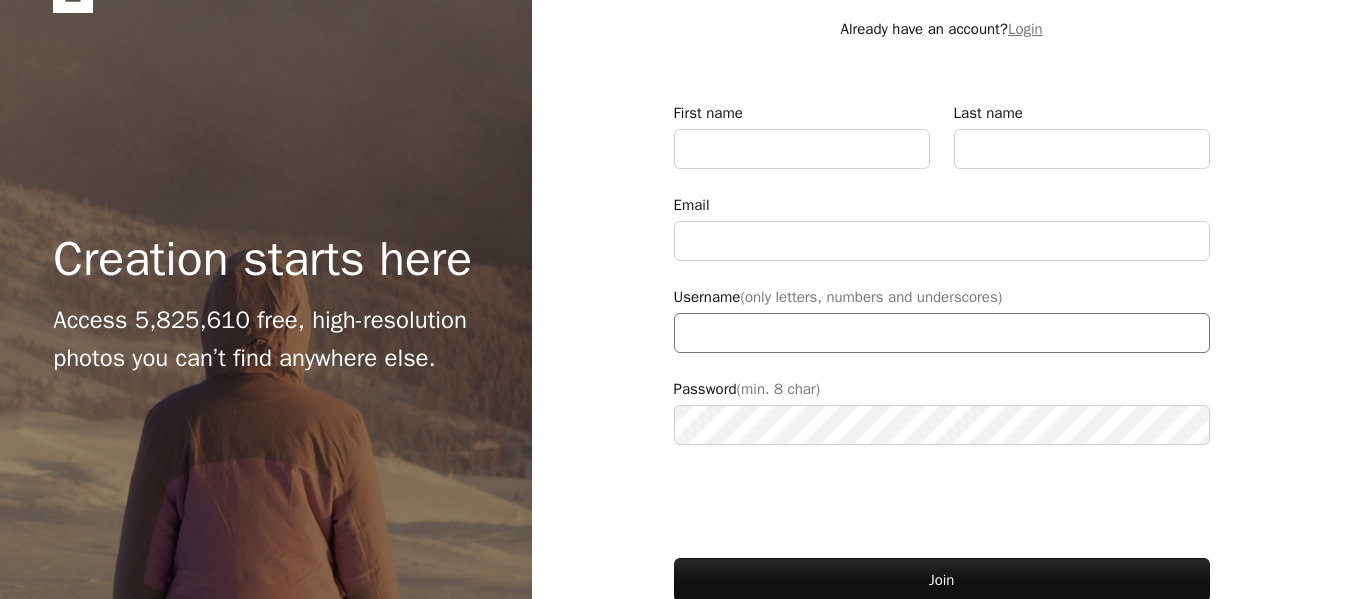 scroll, scrollTop: 146, scrollLeft: 0, axis: vertical 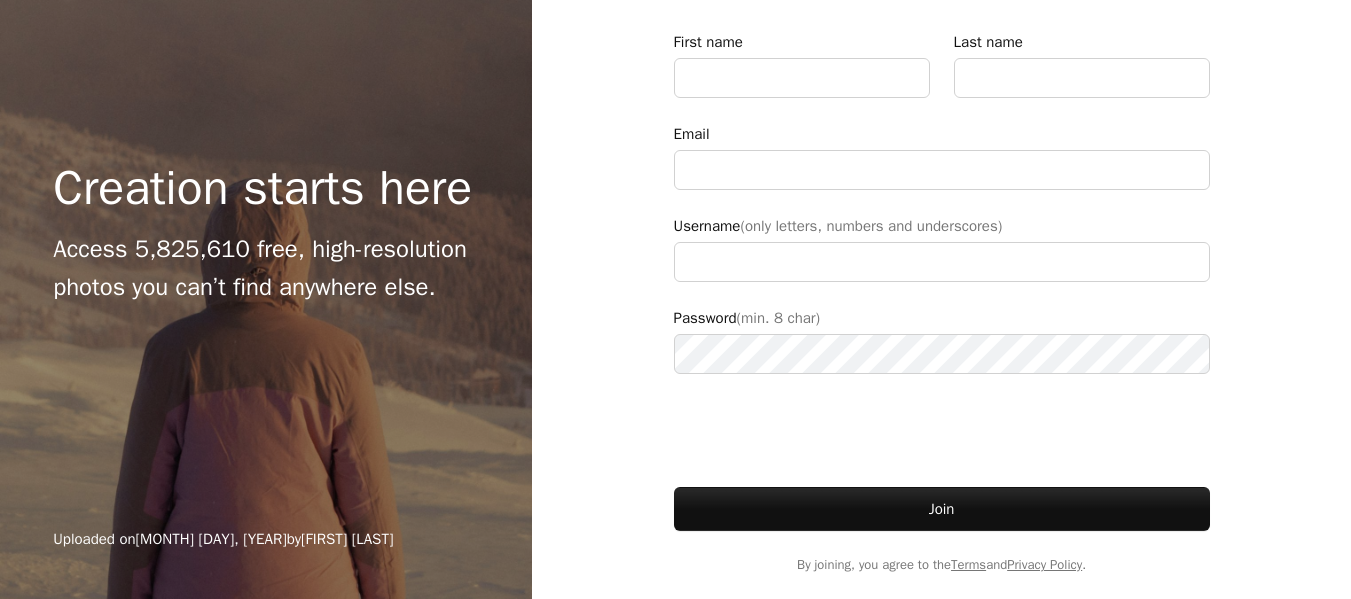 type on "**********" 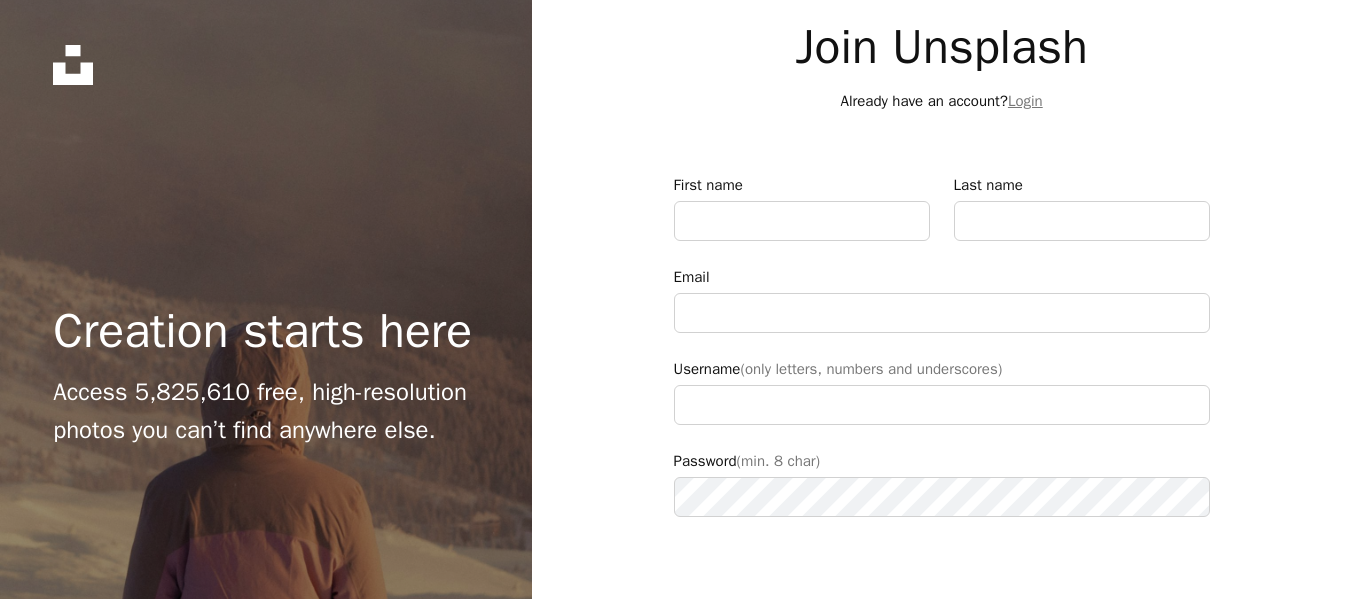 scroll, scrollTop: 0, scrollLeft: 0, axis: both 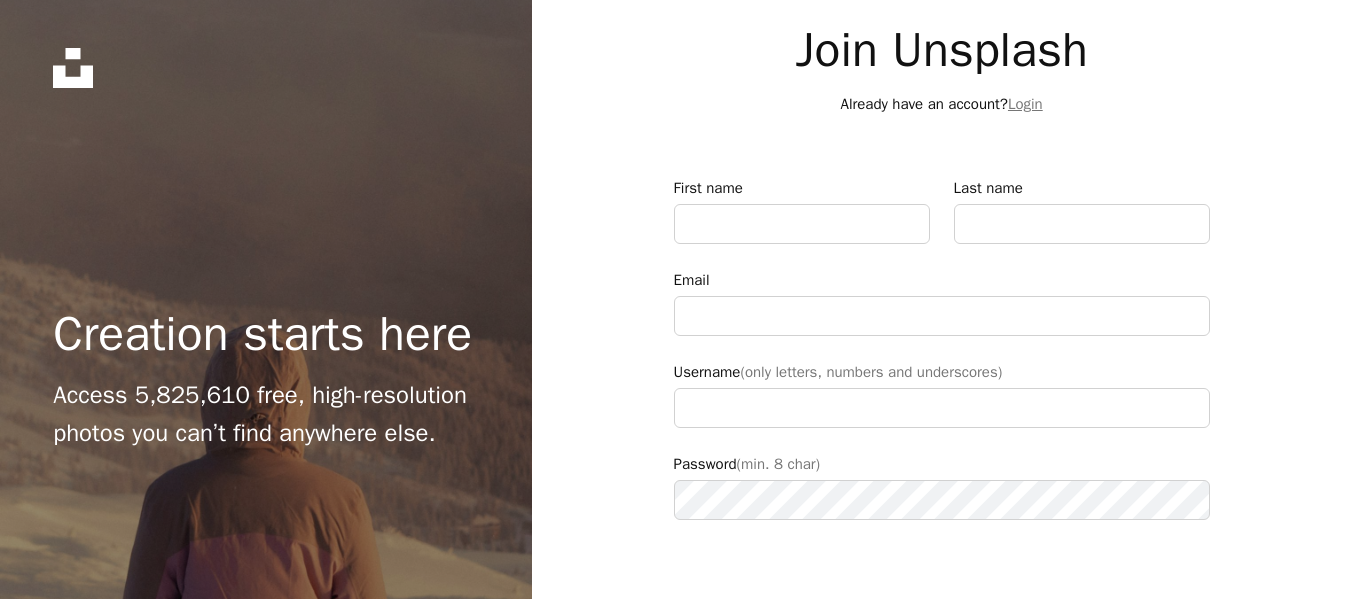 click on "First name Last name Email Username  (only letters, numbers and underscores) Password  (min. 8 char) Join By joining, you agree to the  Terms  and  Privacy Policy ." at bounding box center [942, 448] 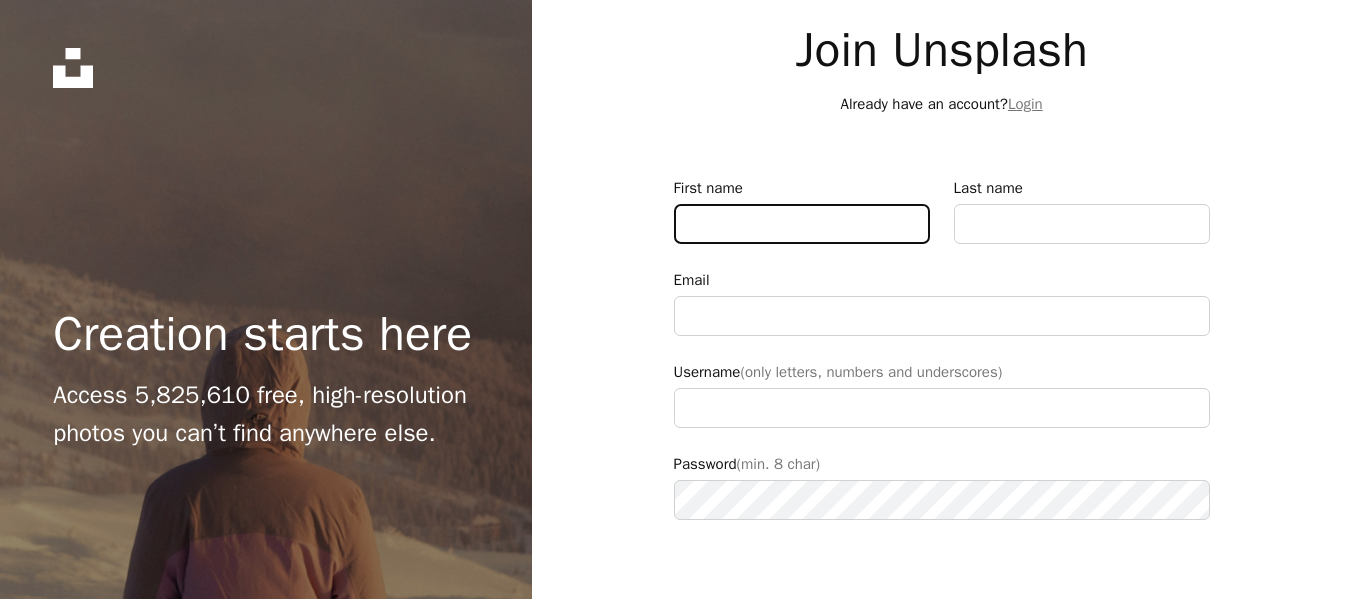 click on "First name" at bounding box center [802, 224] 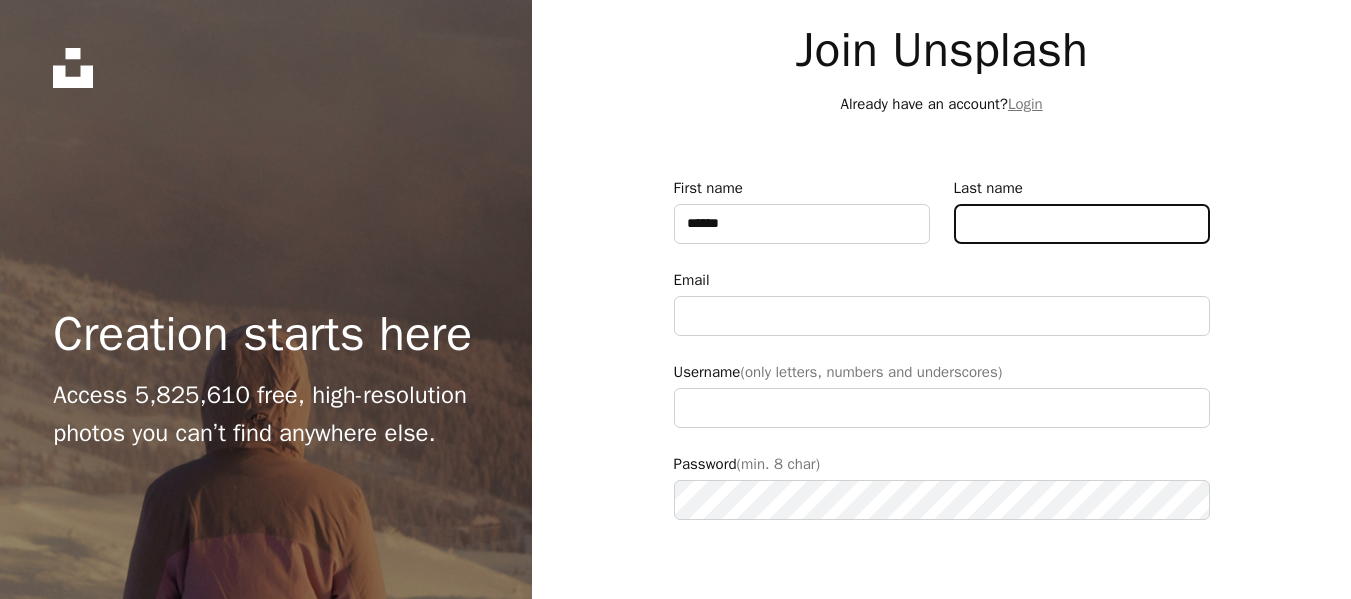 click on "Last name" at bounding box center (1082, 224) 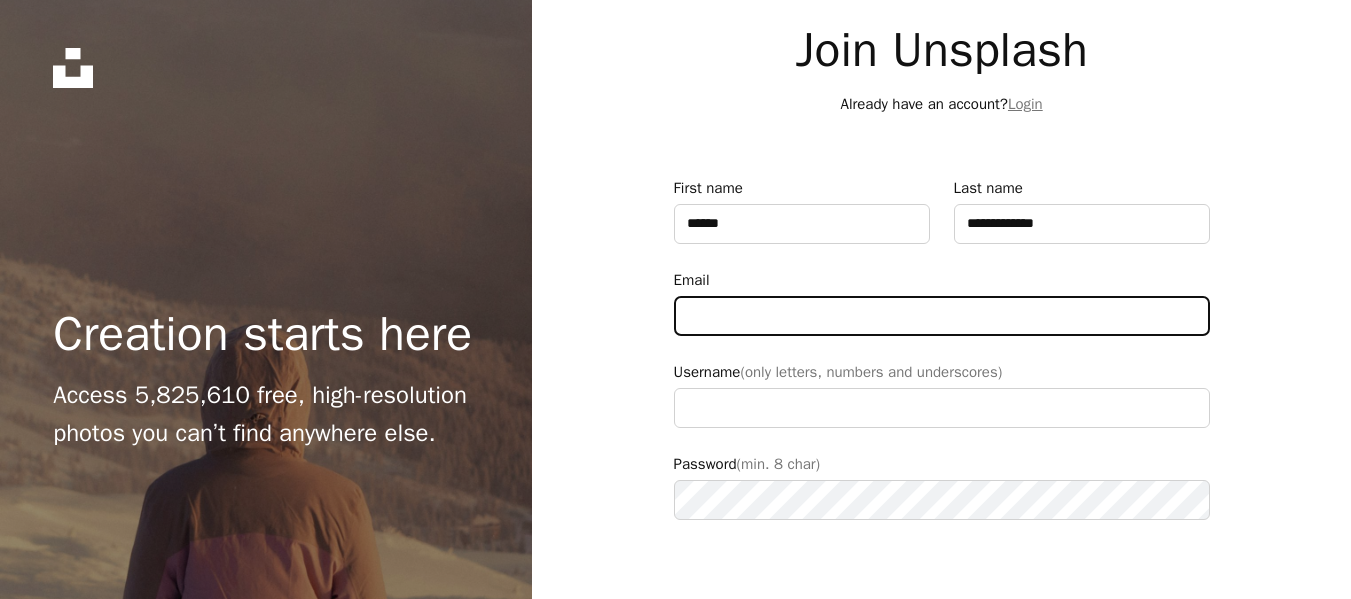click on "Email" at bounding box center [942, 316] 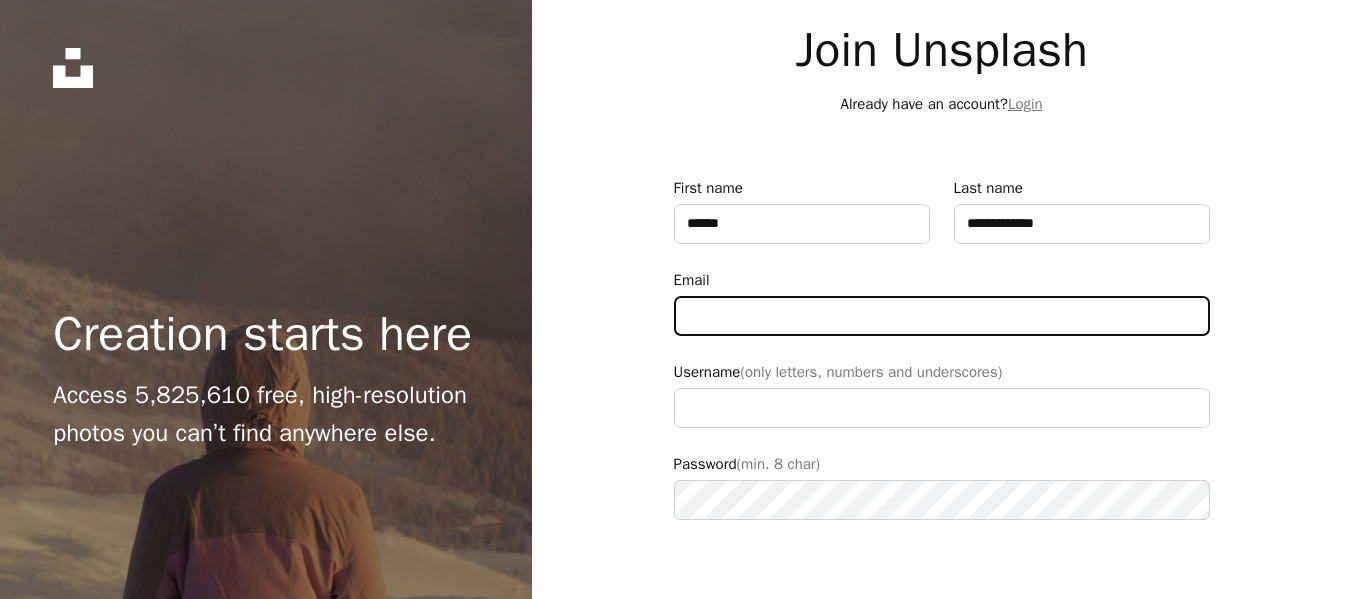 type on "**********" 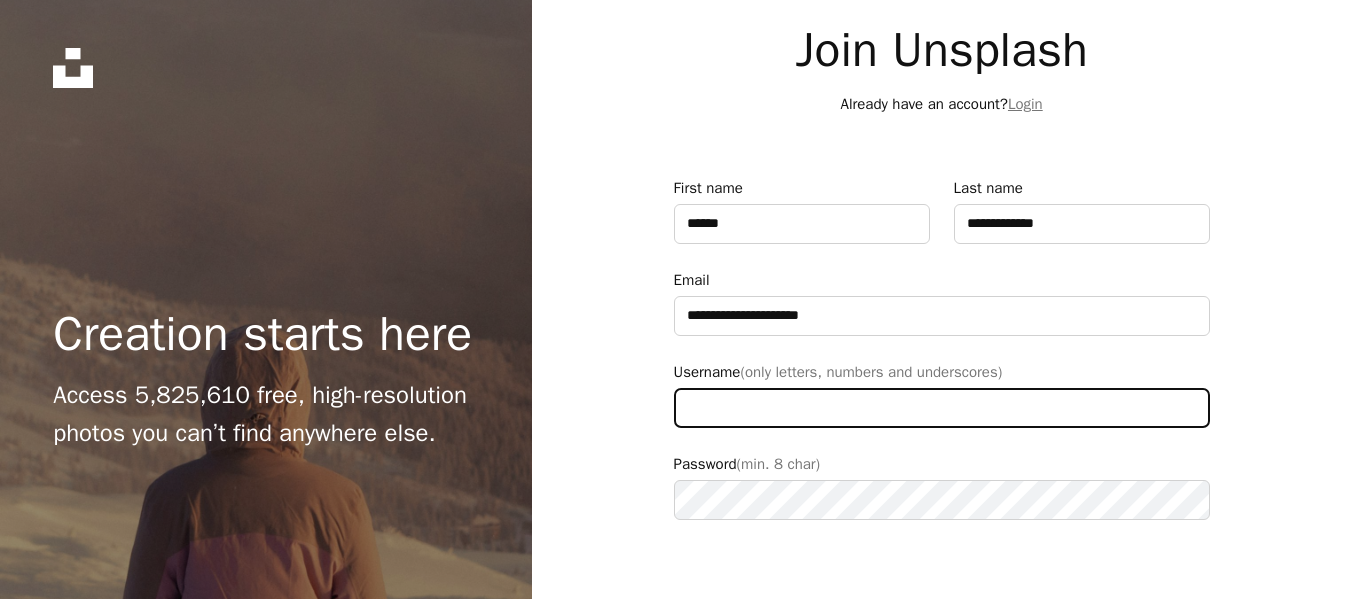 click on "Username  (only letters, numbers and underscores)" at bounding box center [942, 408] 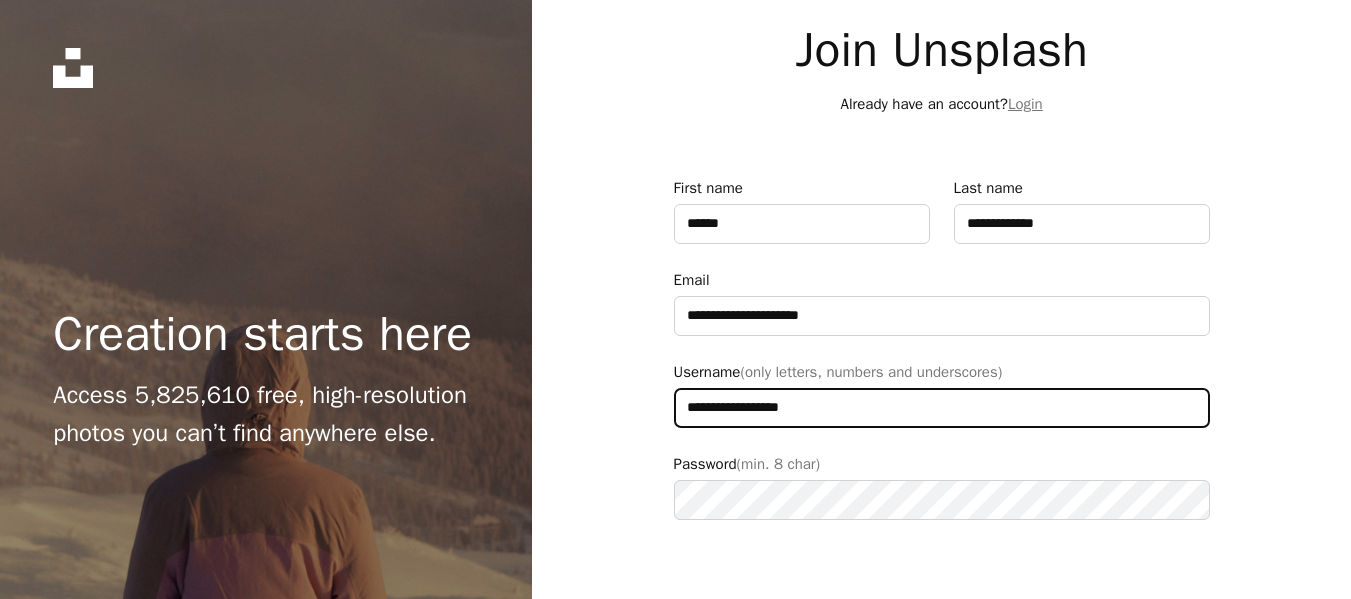 type on "**********" 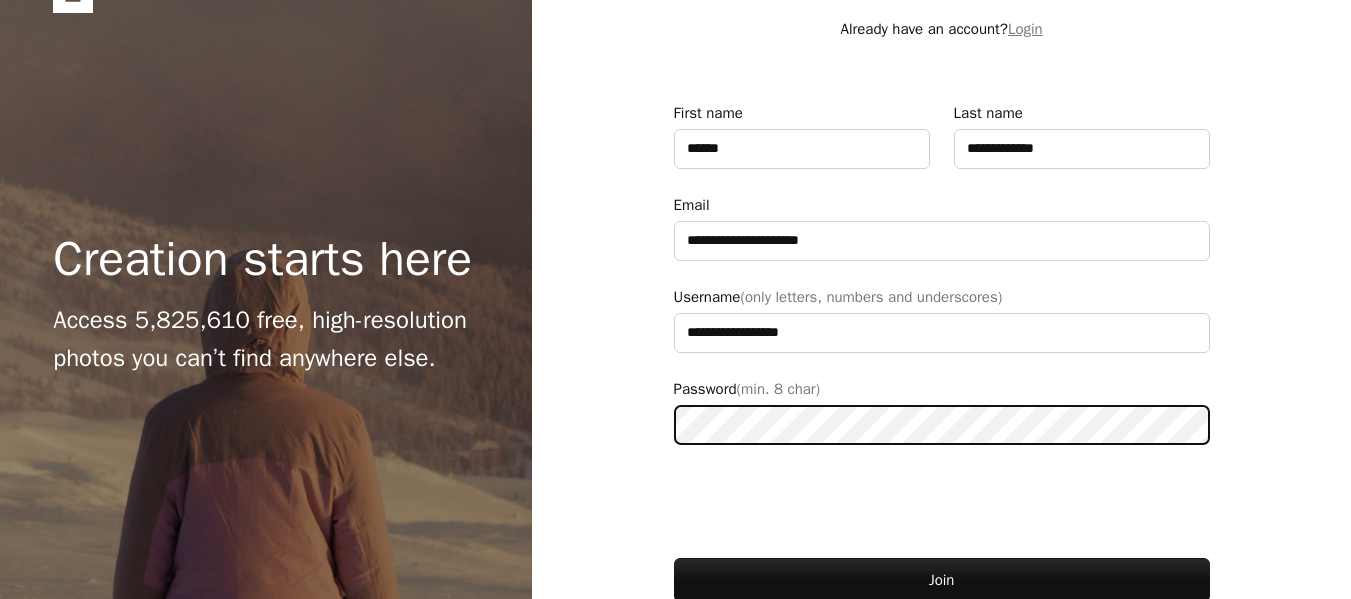 scroll, scrollTop: 146, scrollLeft: 0, axis: vertical 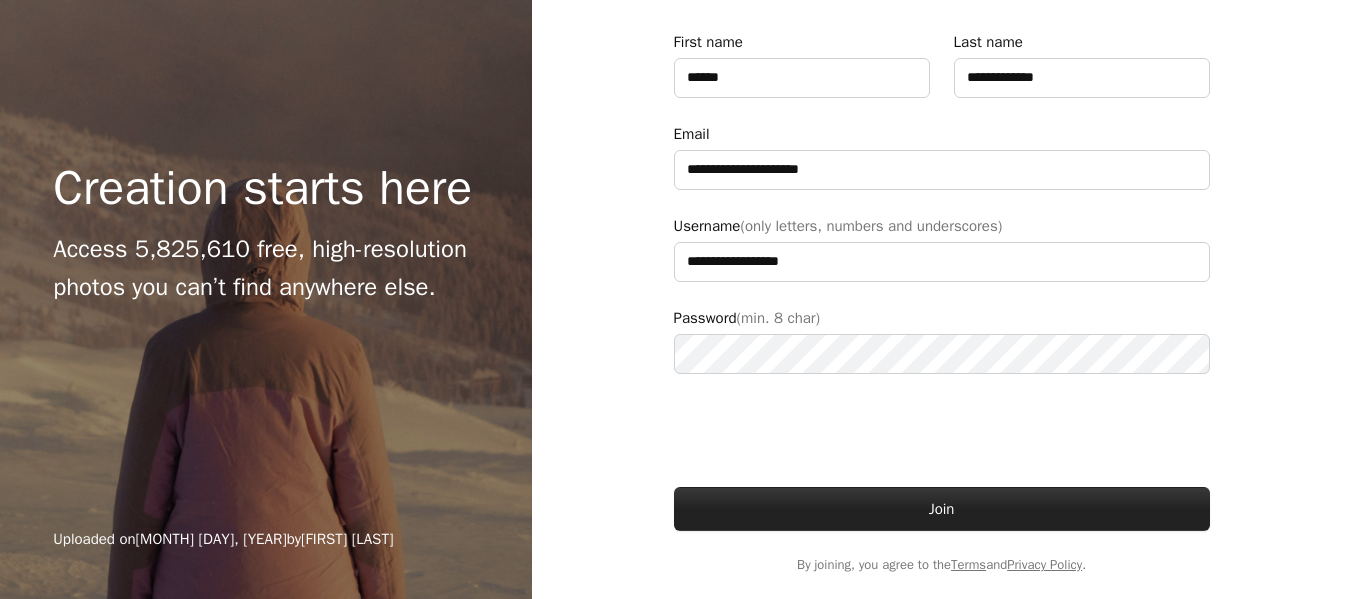 click on "Join" at bounding box center (942, 509) 